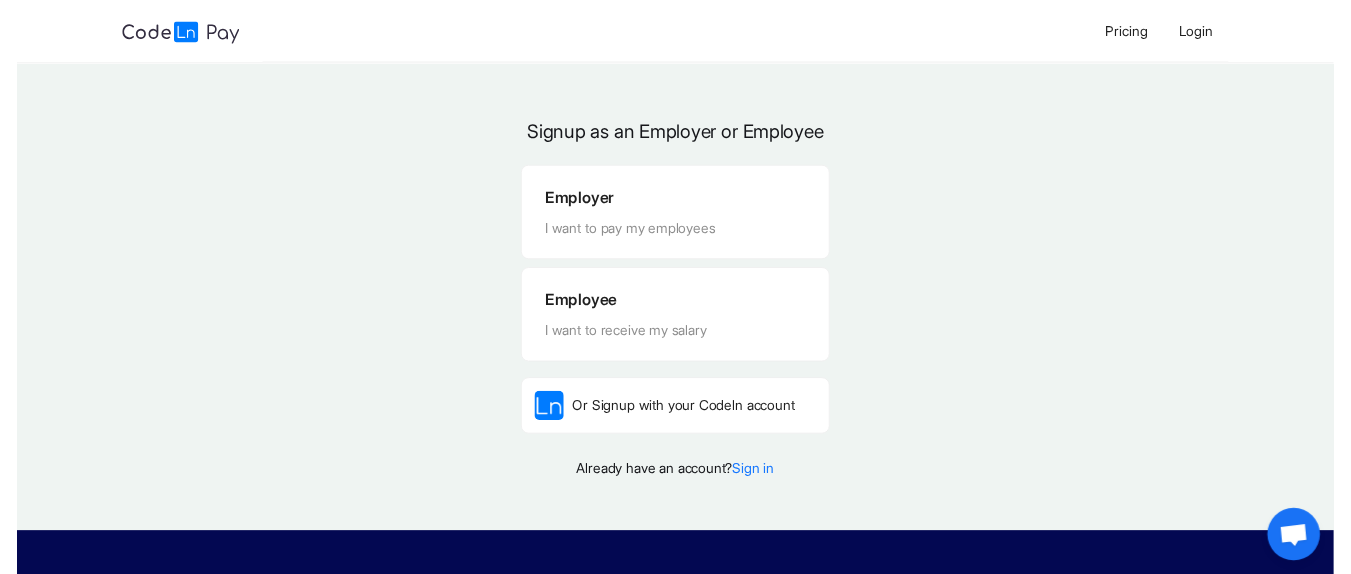 scroll, scrollTop: 0, scrollLeft: 0, axis: both 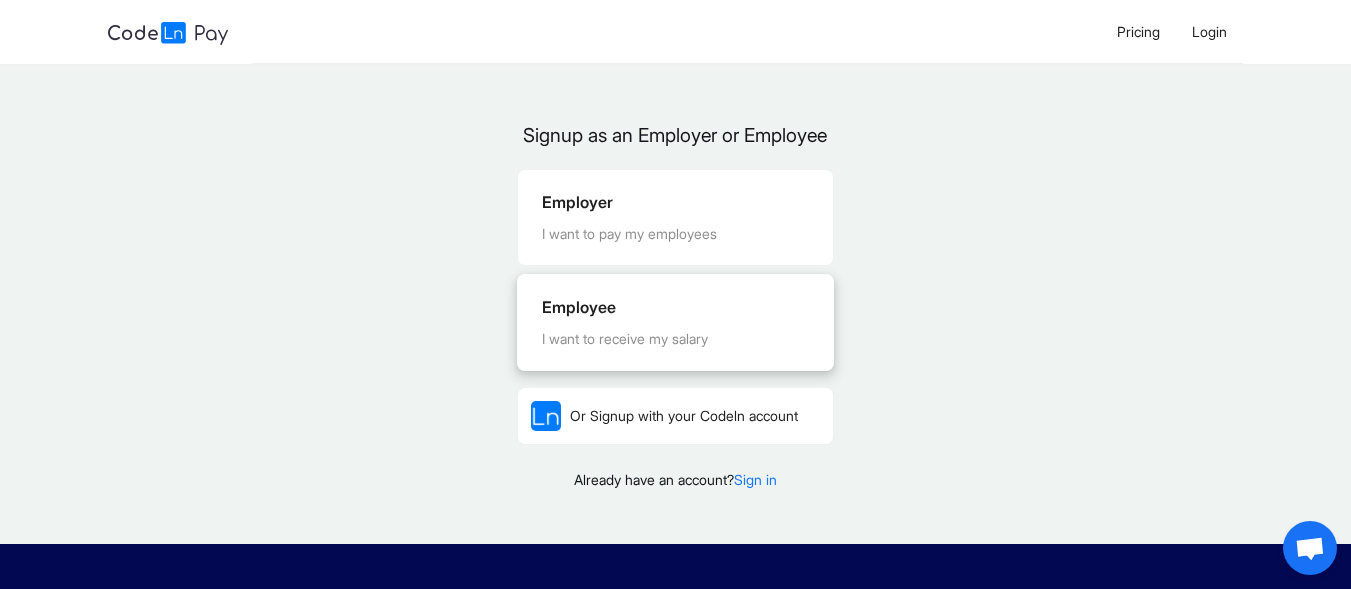 click on "Employee" at bounding box center [675, 307] 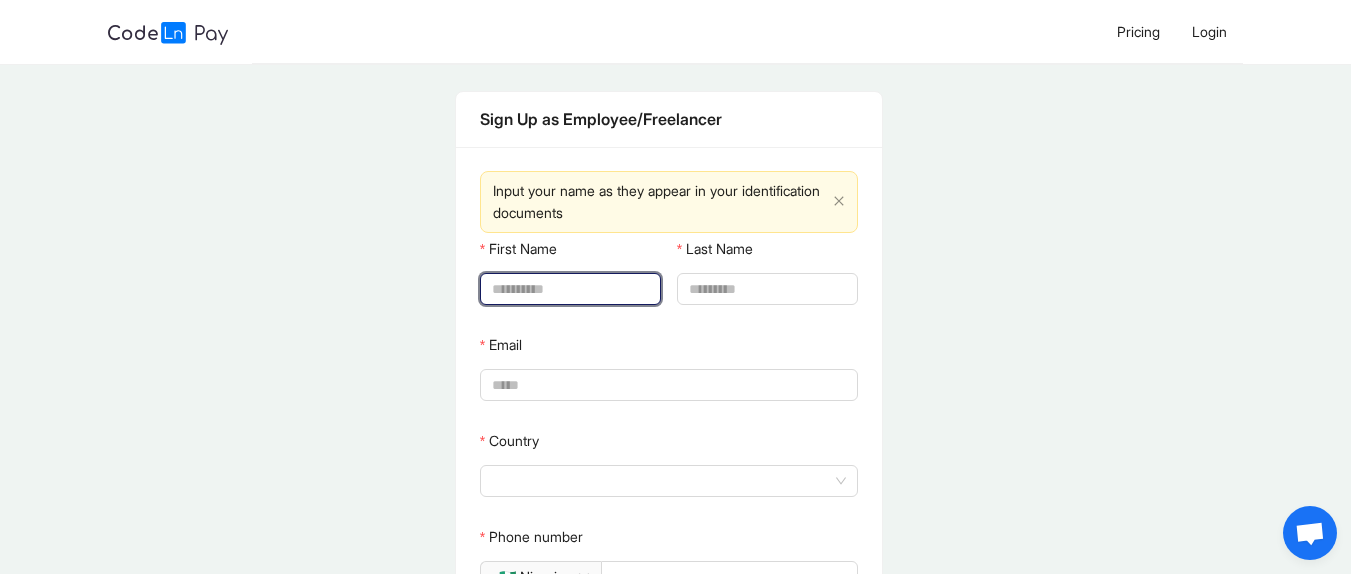 click on "First Name" at bounding box center (568, 289) 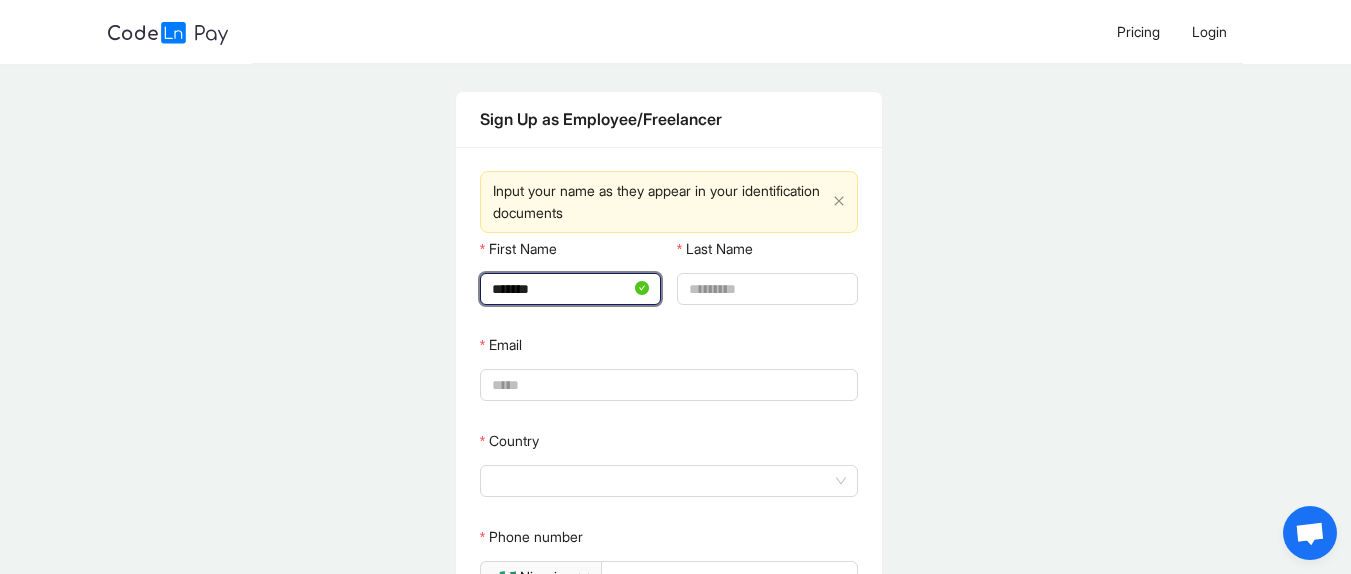 type on "*******" 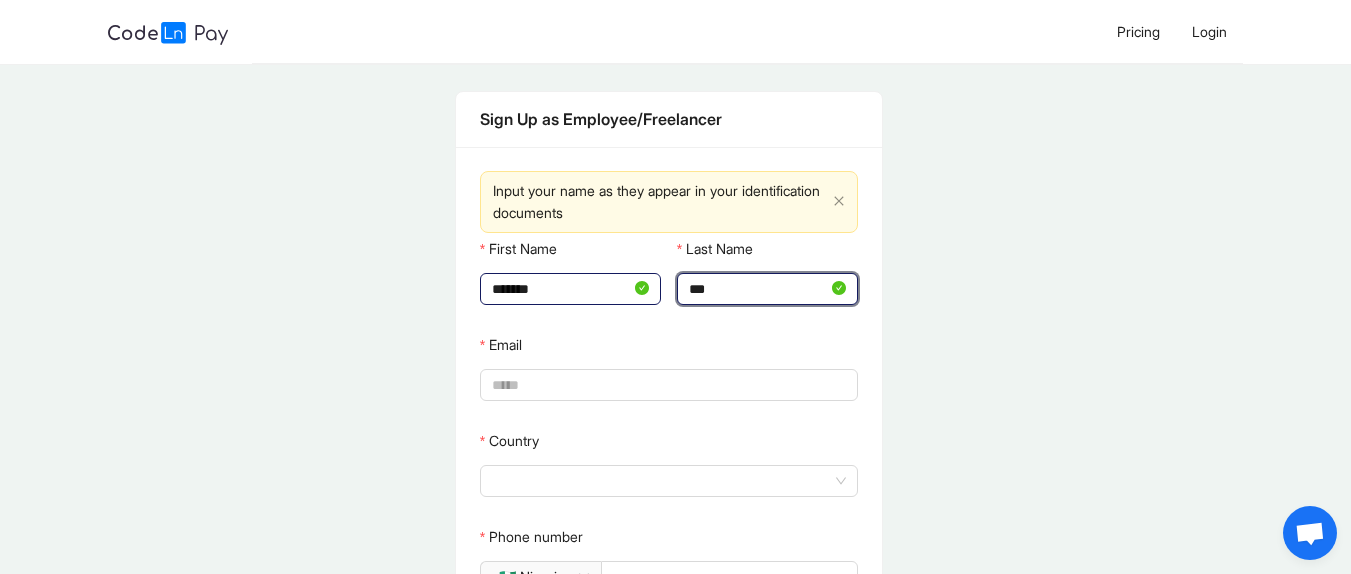 type on "***" 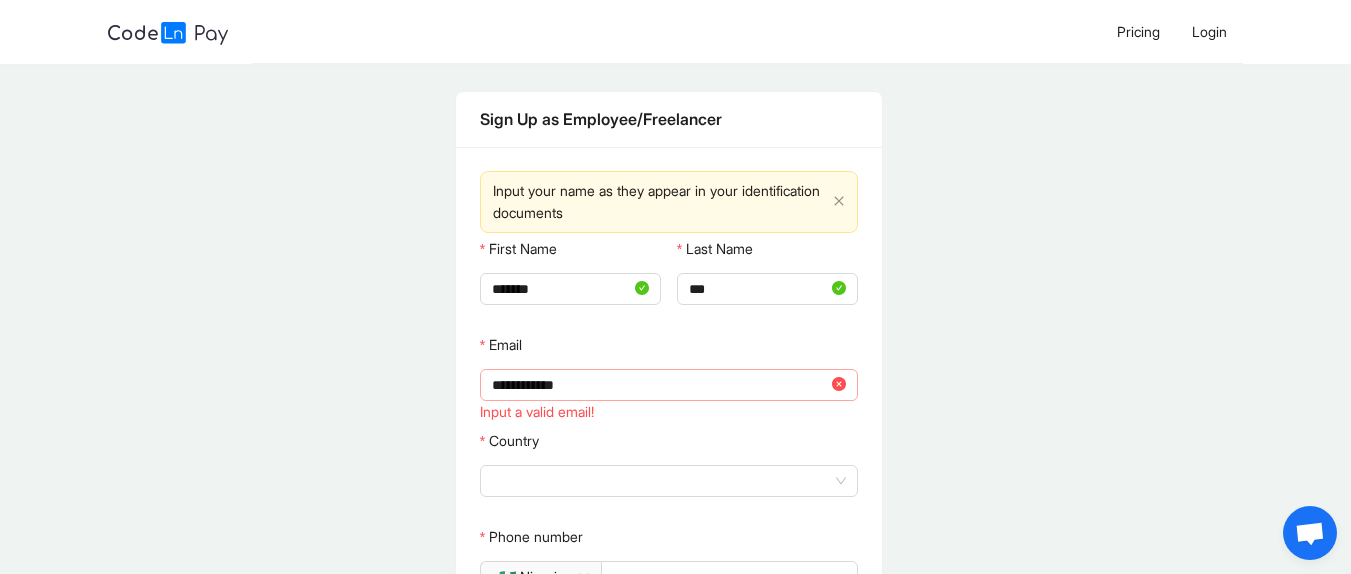 click on "**********" at bounding box center (660, 385) 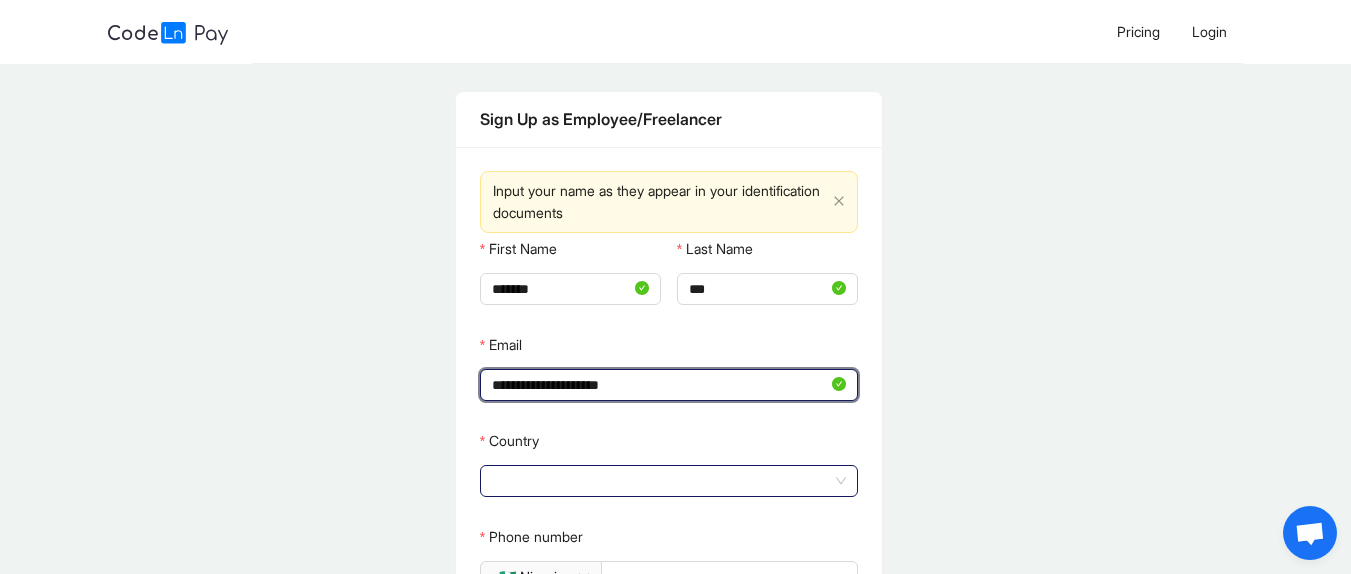 click 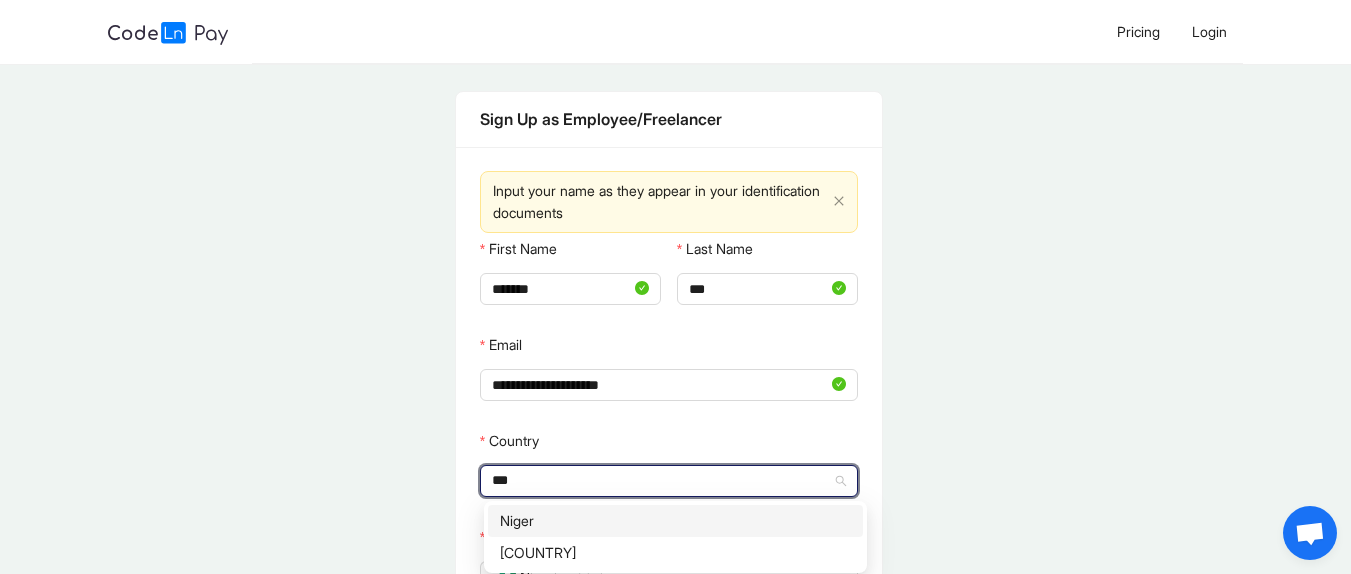 type on "****" 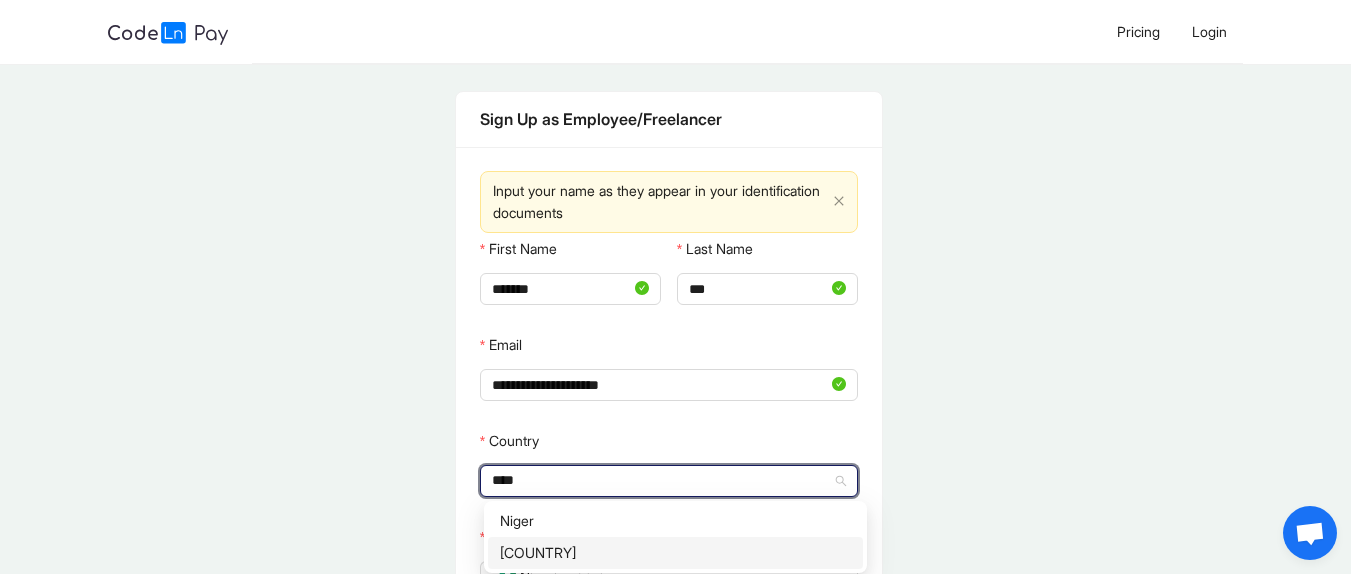 click on "[COUNTRY]" at bounding box center [675, 553] 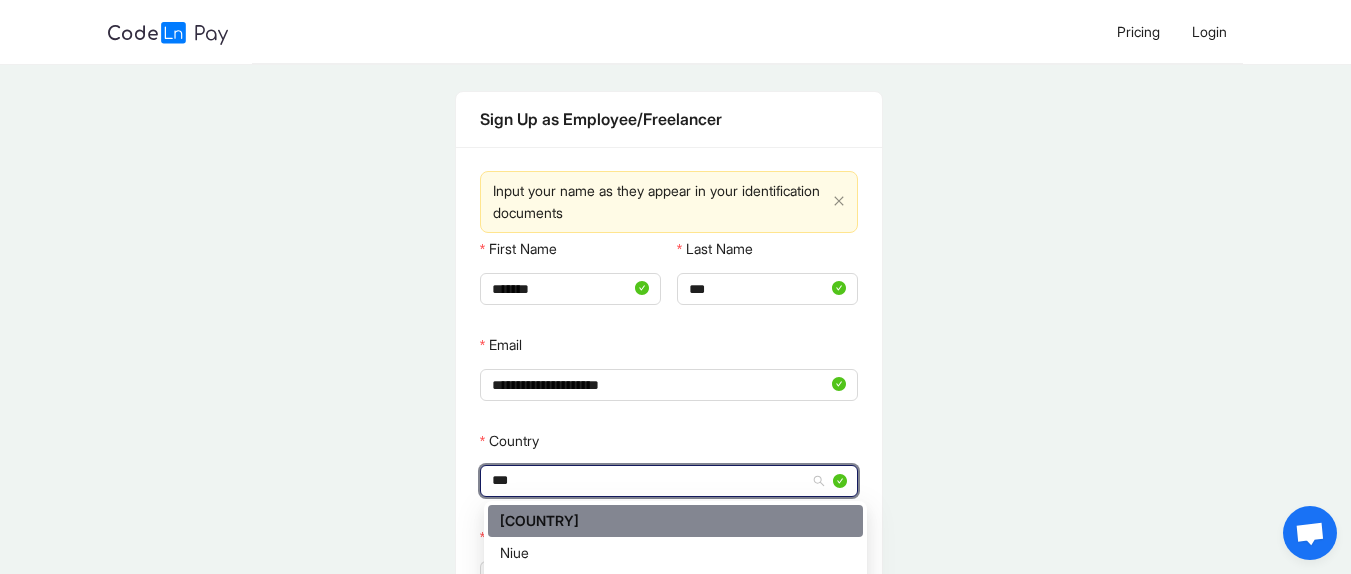 scroll, scrollTop: 0, scrollLeft: 0, axis: both 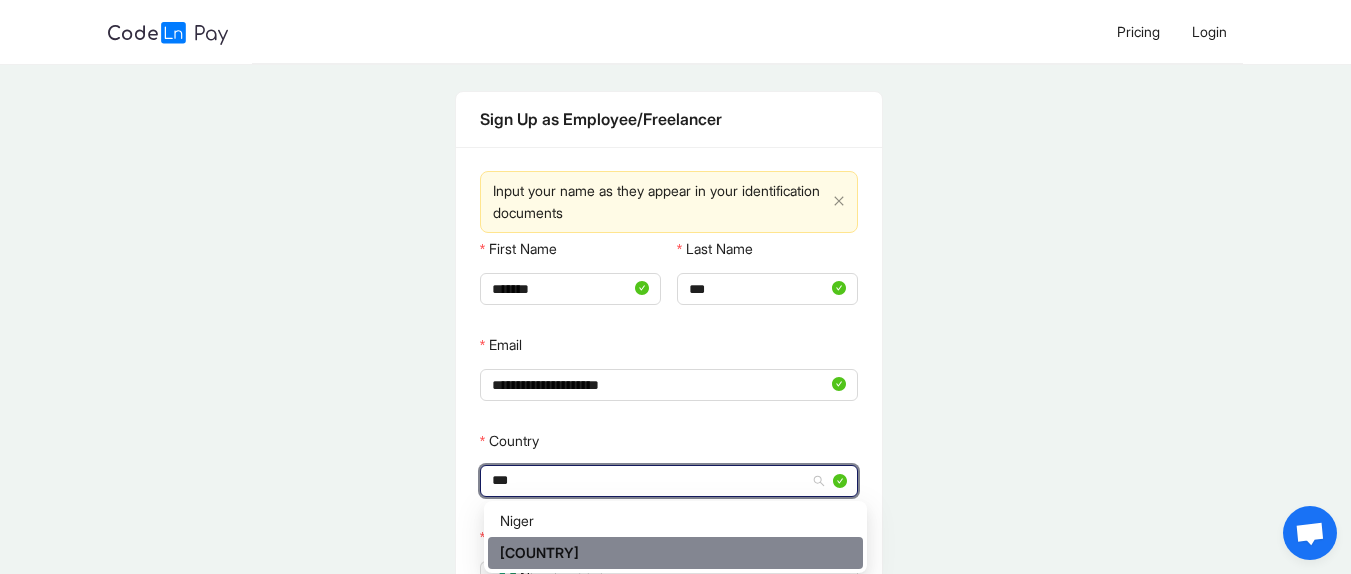 type on "****" 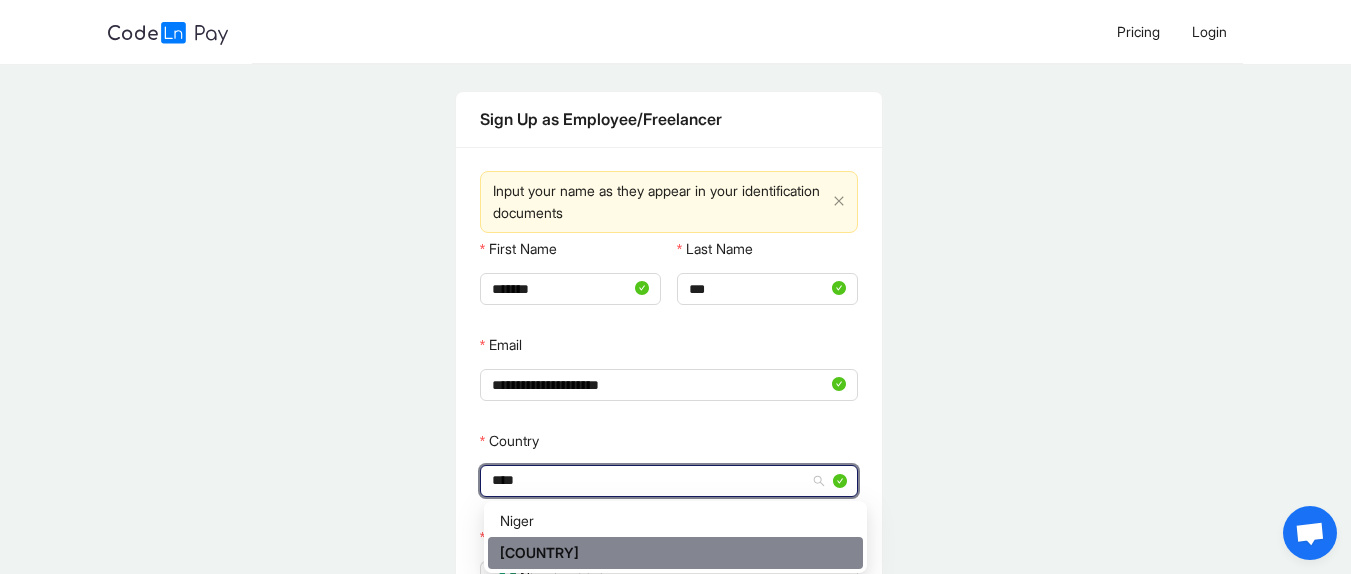 click on "[COUNTRY]" at bounding box center [675, 553] 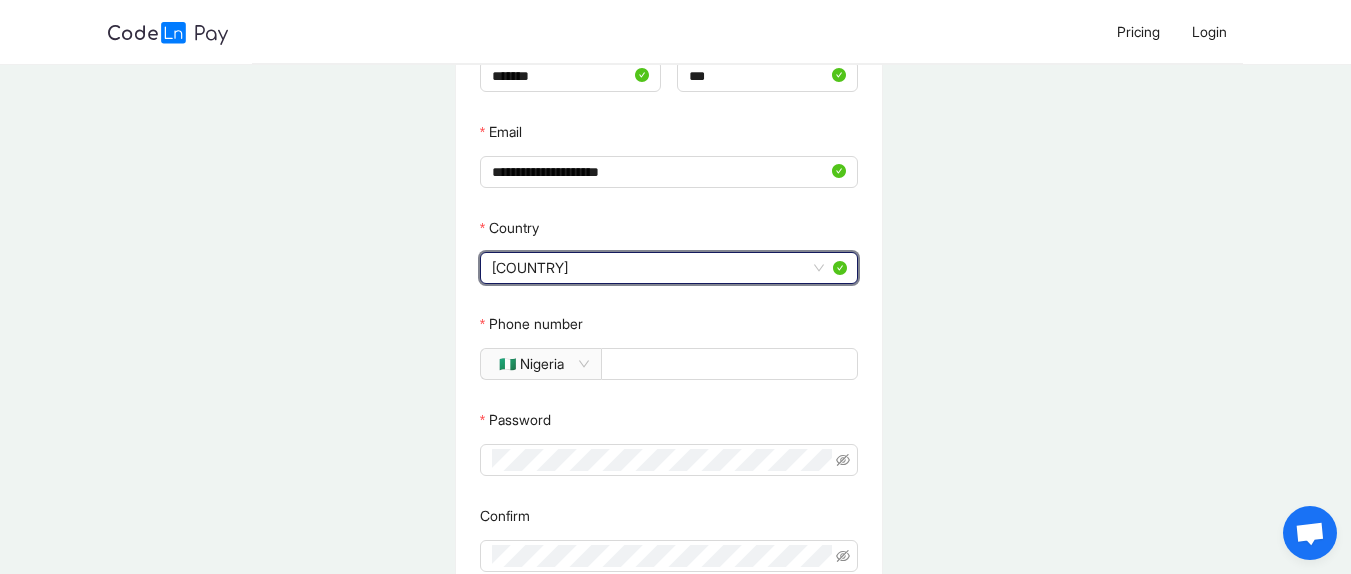 scroll, scrollTop: 293, scrollLeft: 0, axis: vertical 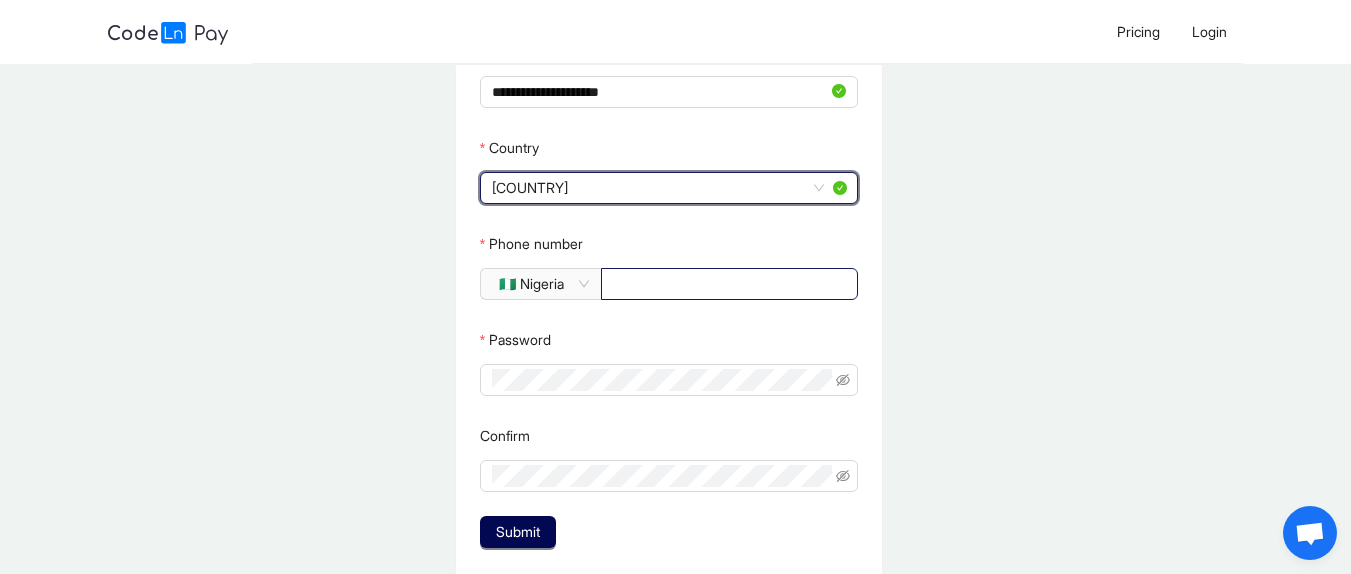 click on "Phone number" at bounding box center (727, 284) 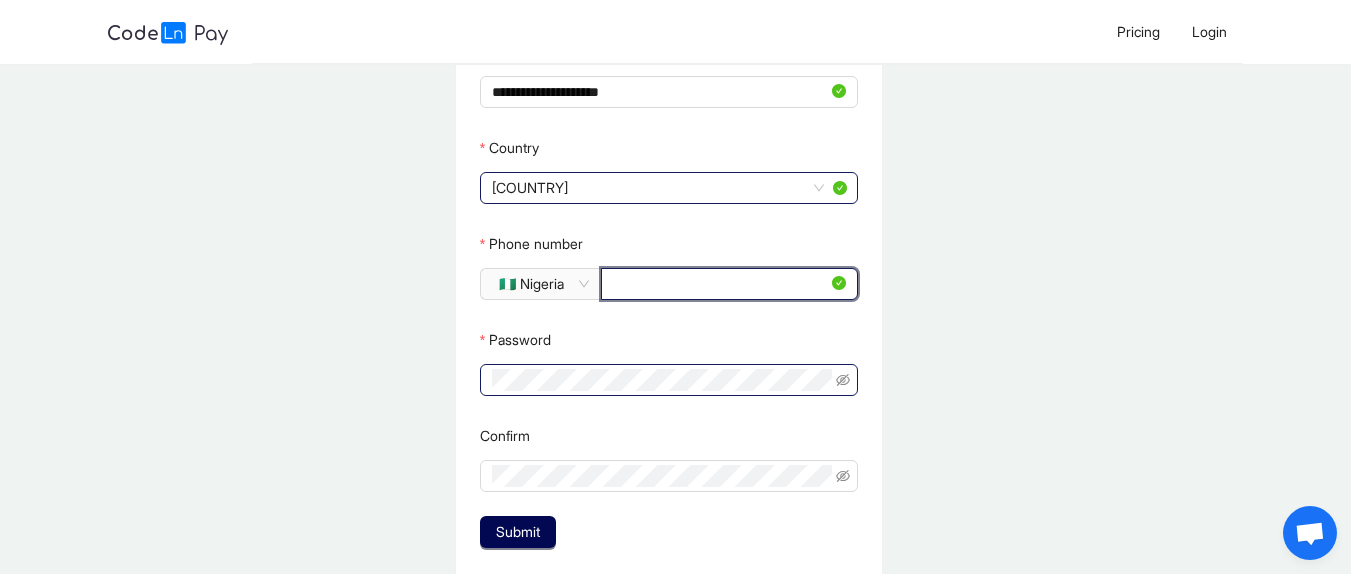 type on "**********" 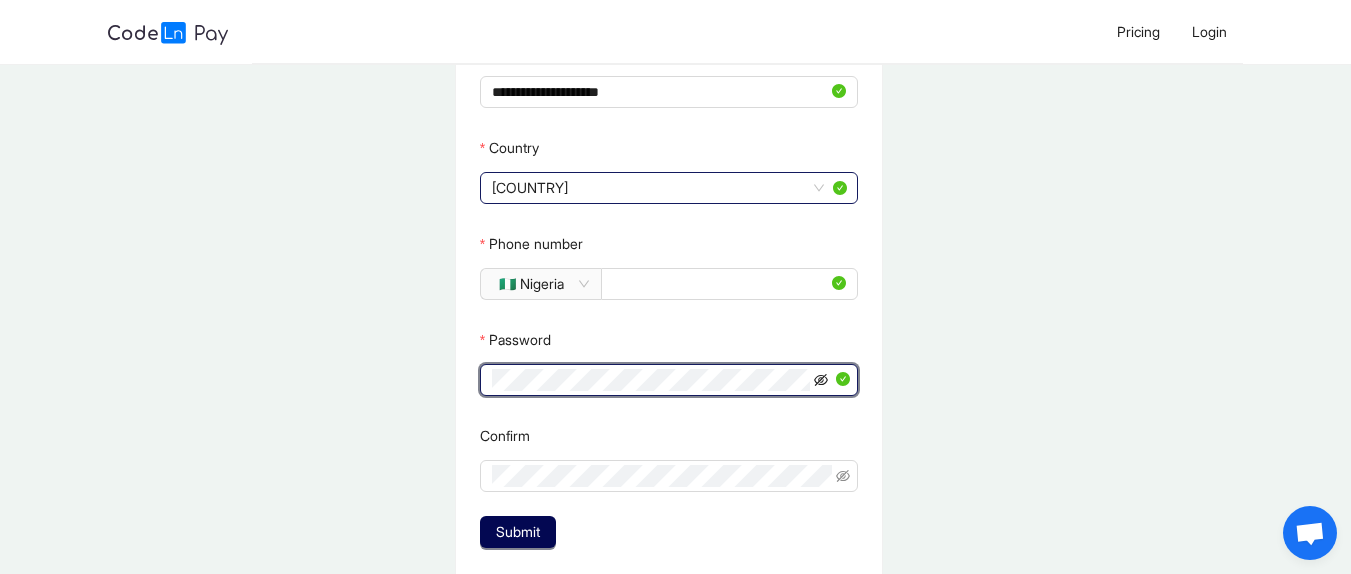 click 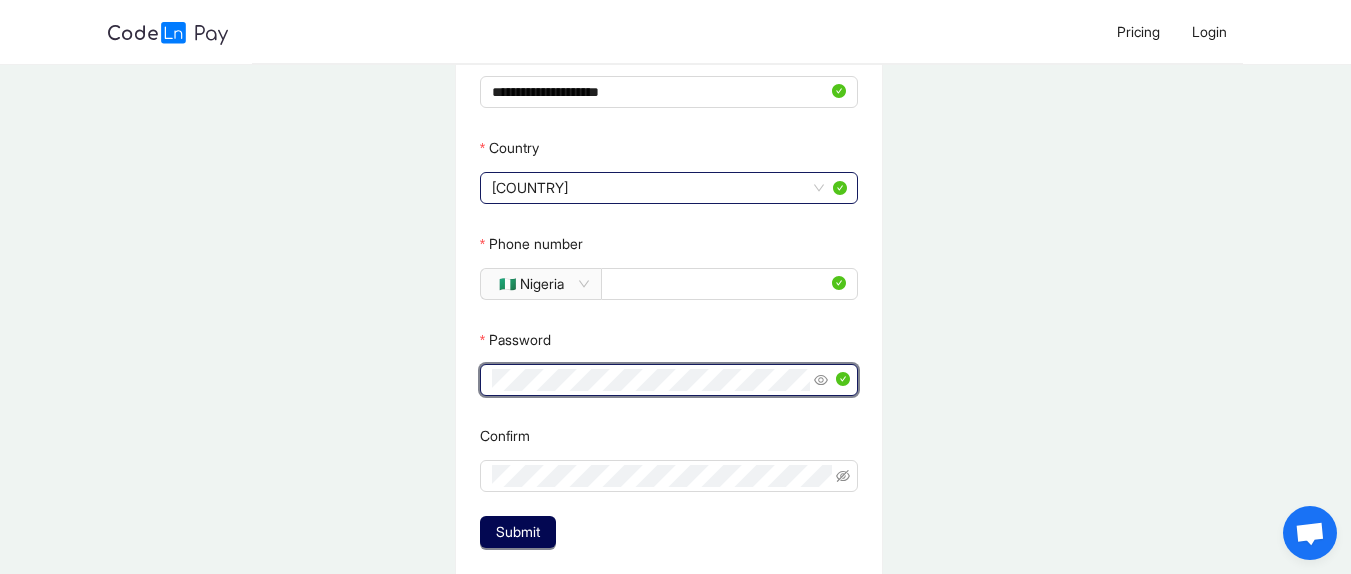 drag, startPoint x: 494, startPoint y: 380, endPoint x: 787, endPoint y: 426, distance: 296.58893 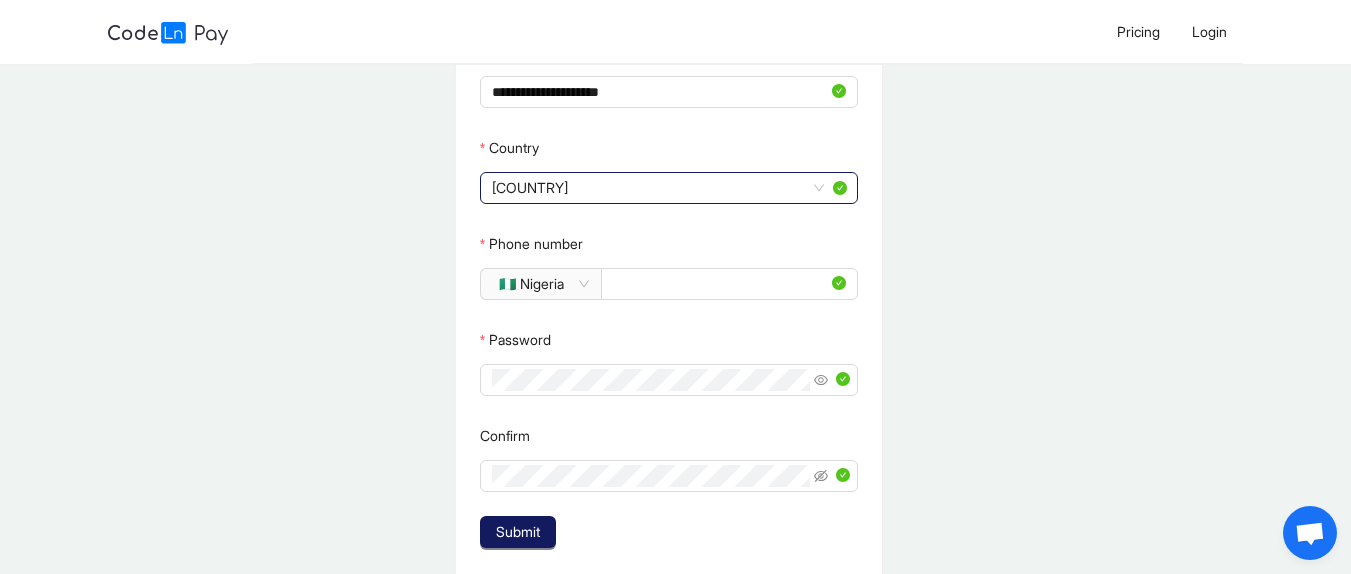 click on "Submit" 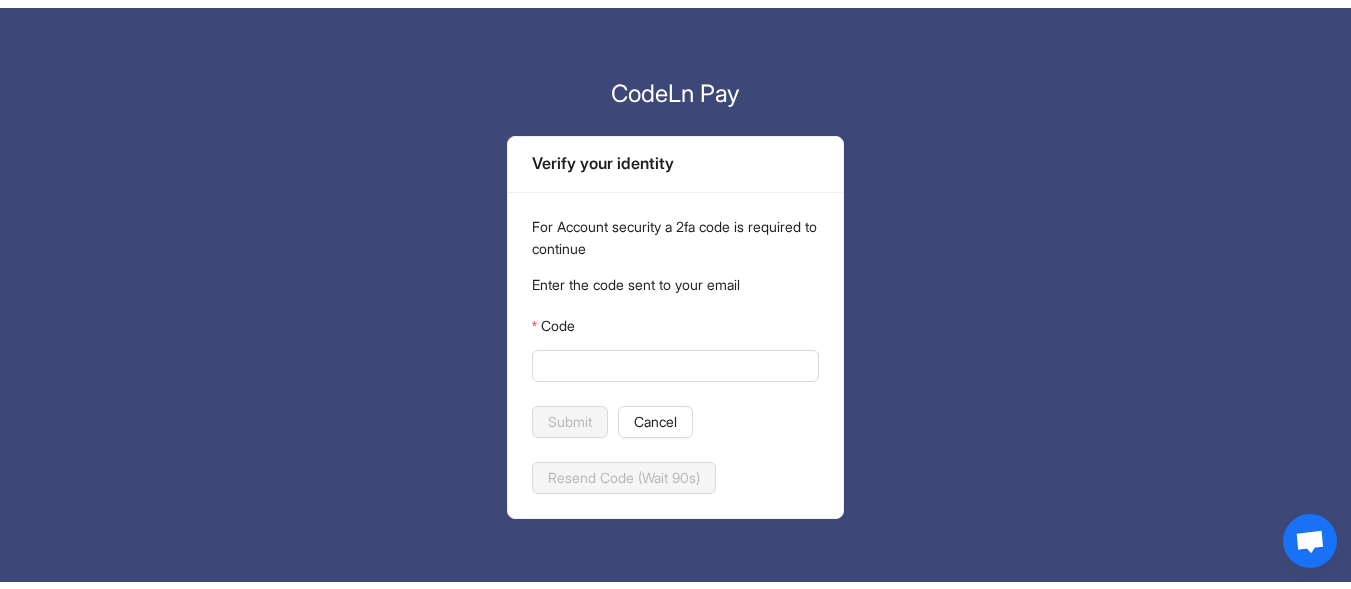 scroll, scrollTop: 0, scrollLeft: 0, axis: both 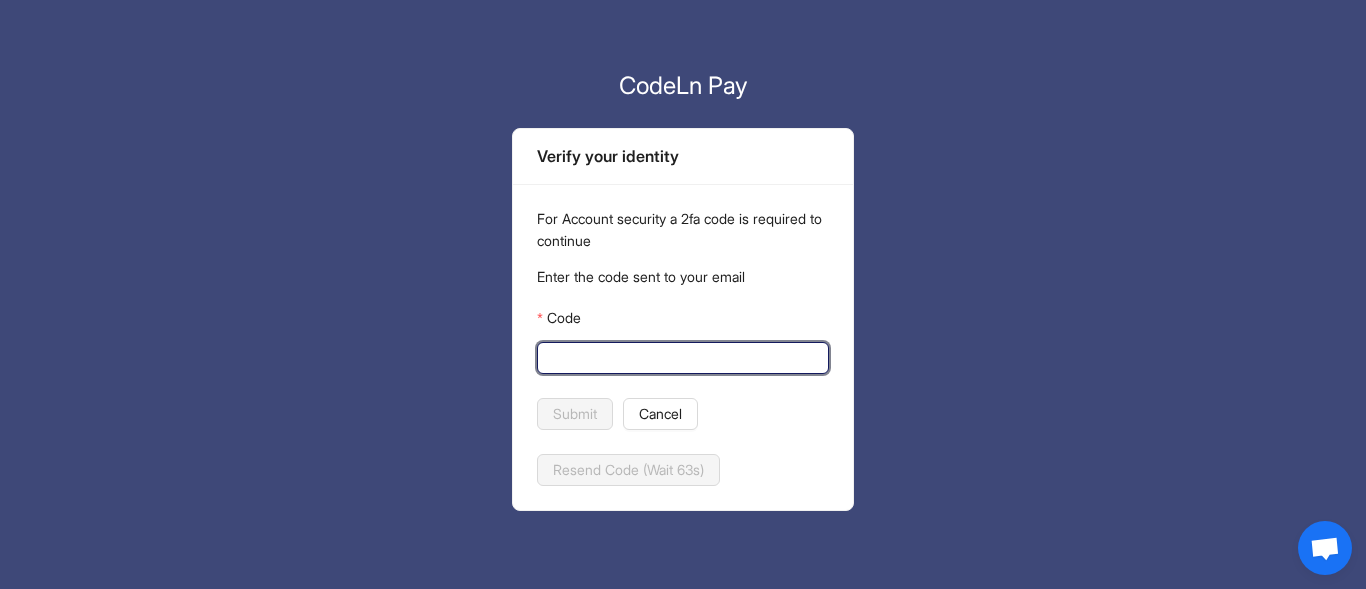 click on "Code" at bounding box center (681, 358) 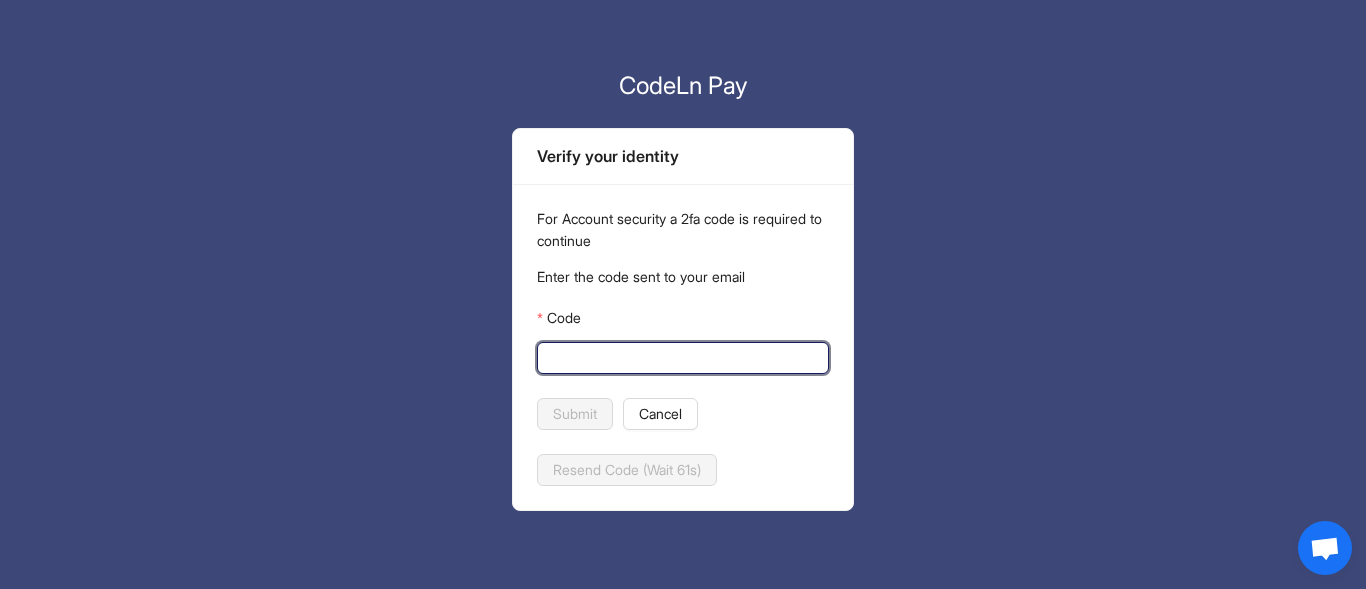 paste on "******" 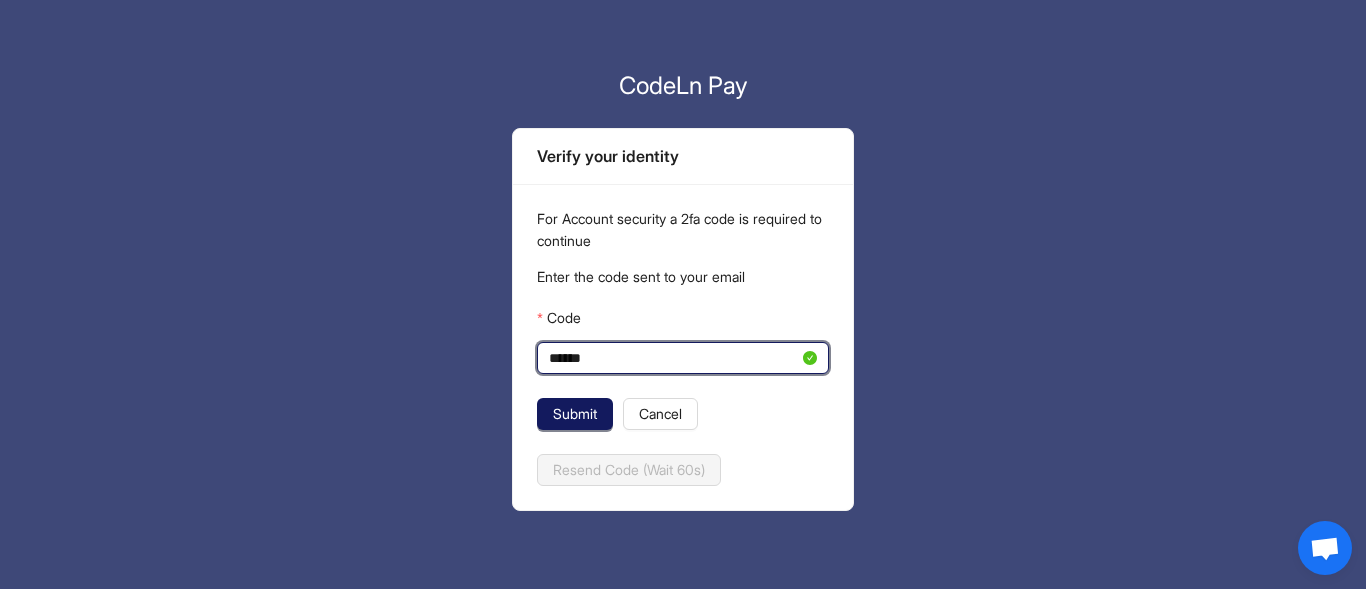 type on "******" 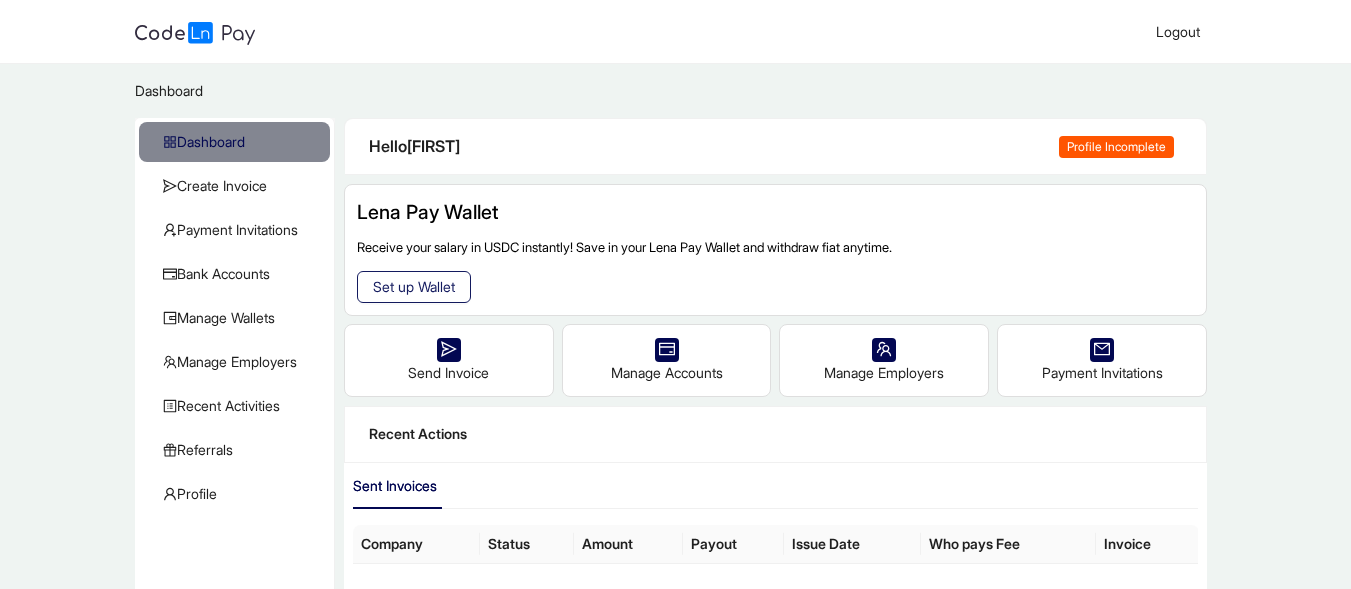 click on "Set up Wallet" 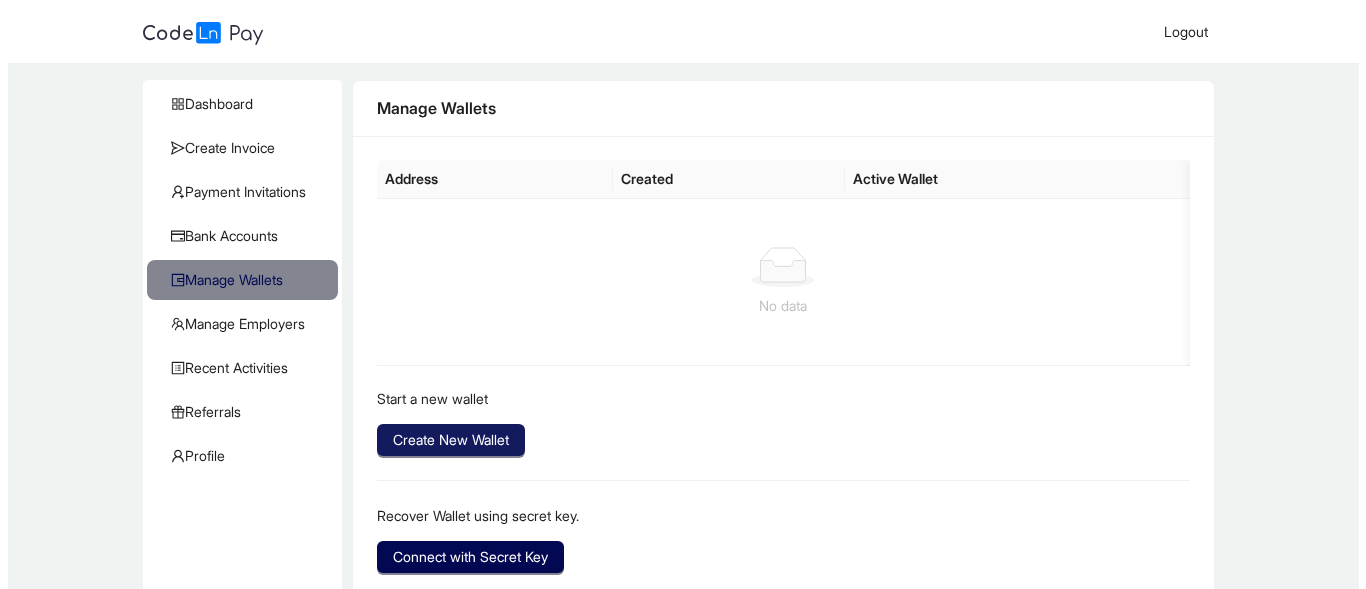 scroll, scrollTop: 80, scrollLeft: 0, axis: vertical 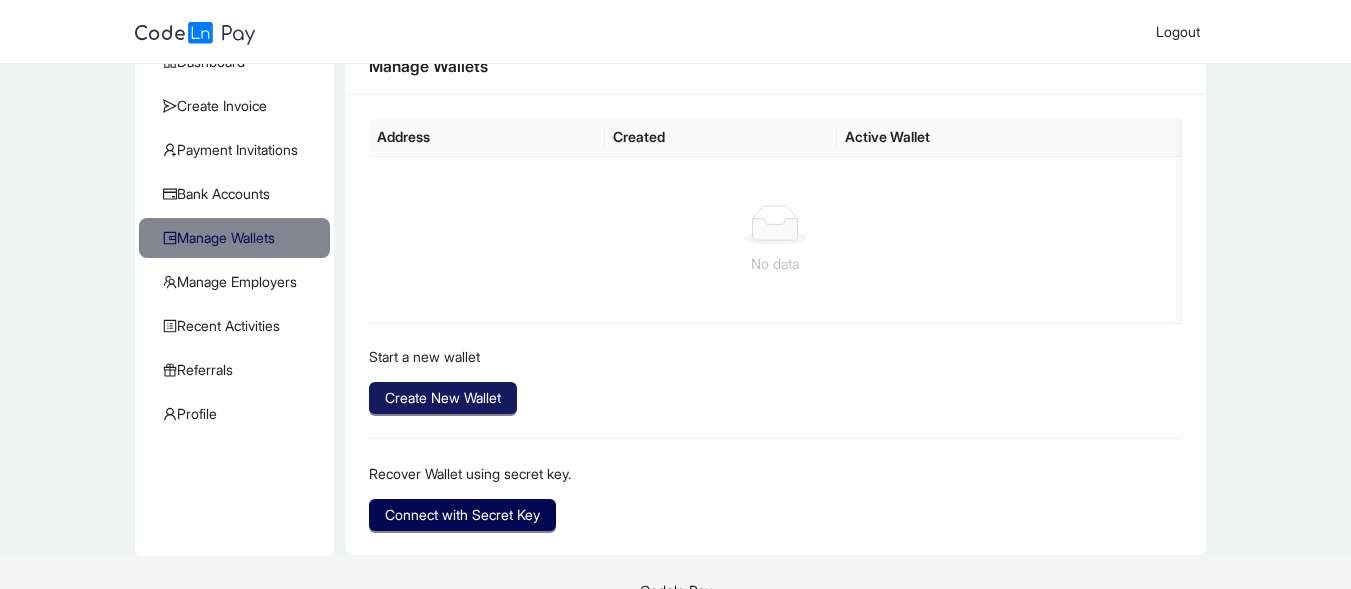 click on "Create New Wallet" 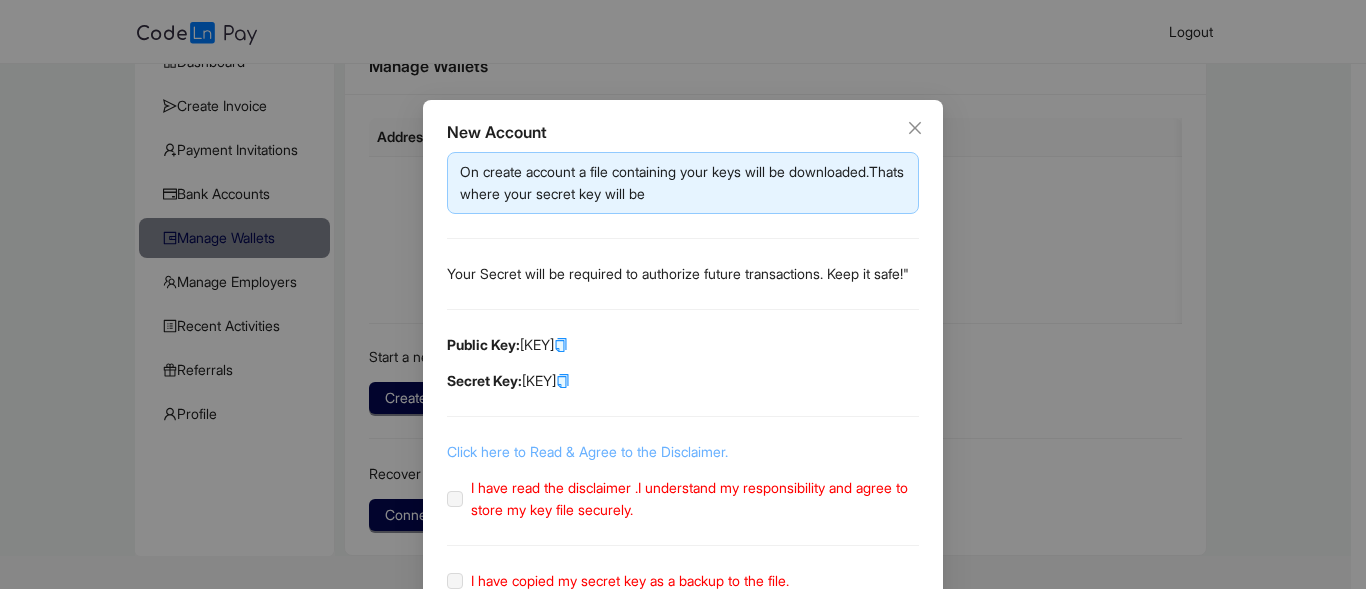 click on "Click here to Read & Agree to the Disclaimer." at bounding box center (587, 451) 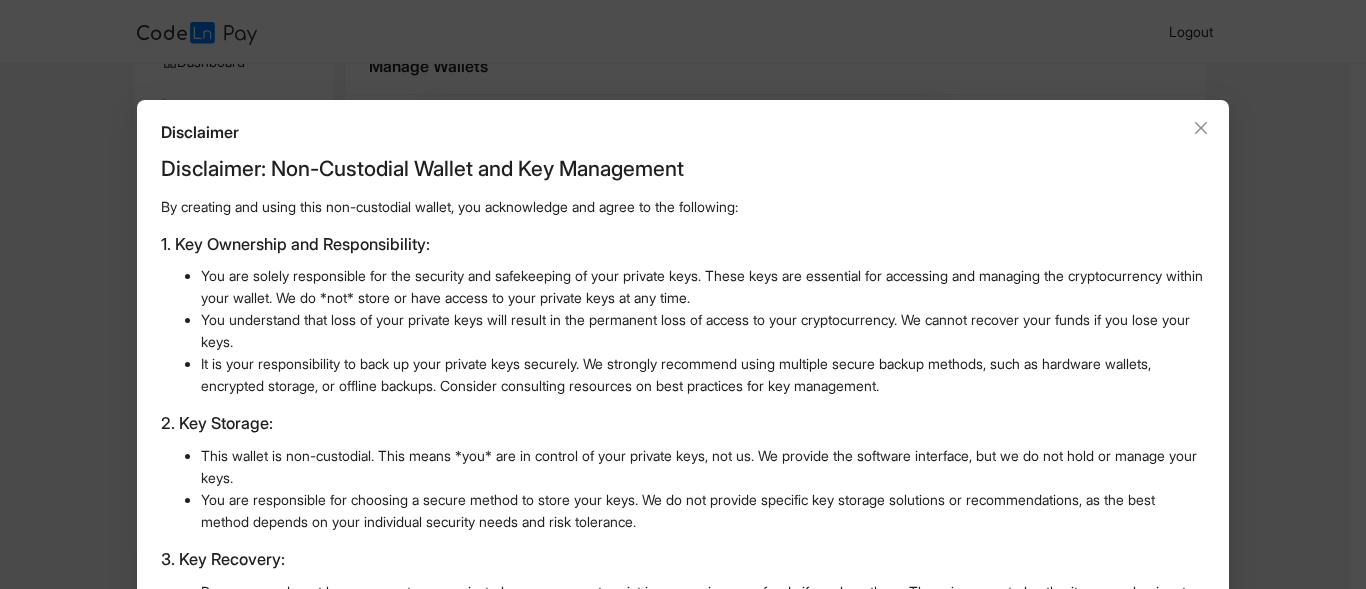 scroll, scrollTop: 487, scrollLeft: 0, axis: vertical 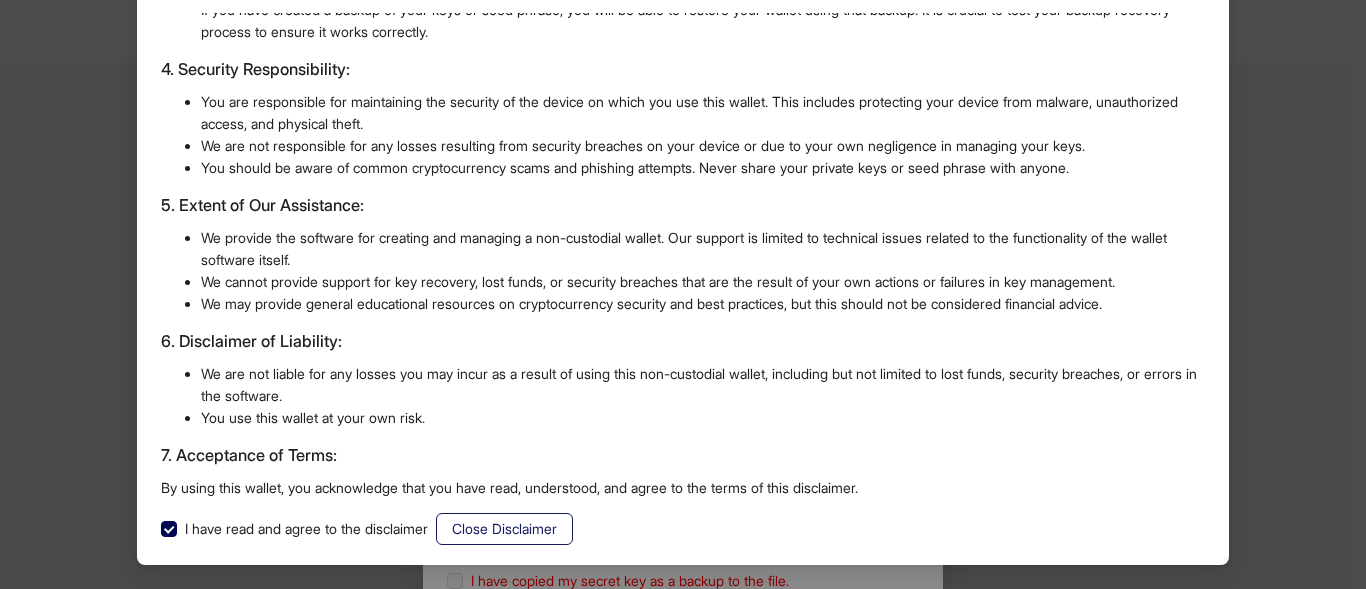 click on "Close Disclaimer" 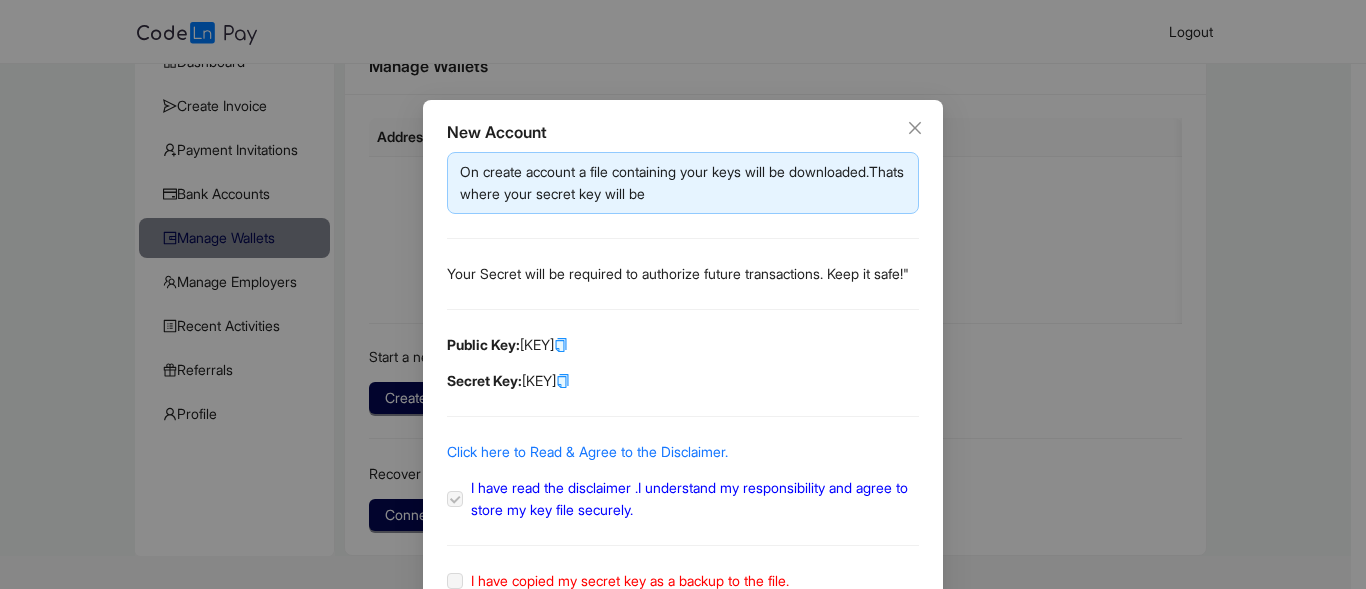 scroll, scrollTop: 0, scrollLeft: 0, axis: both 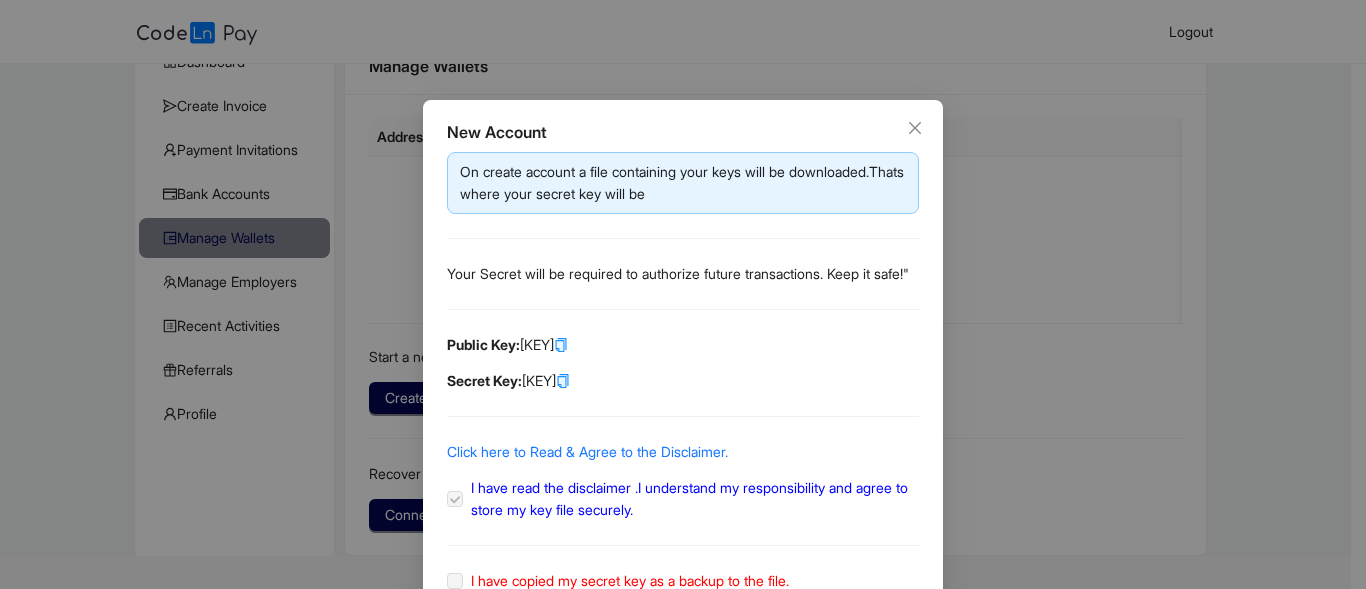 click 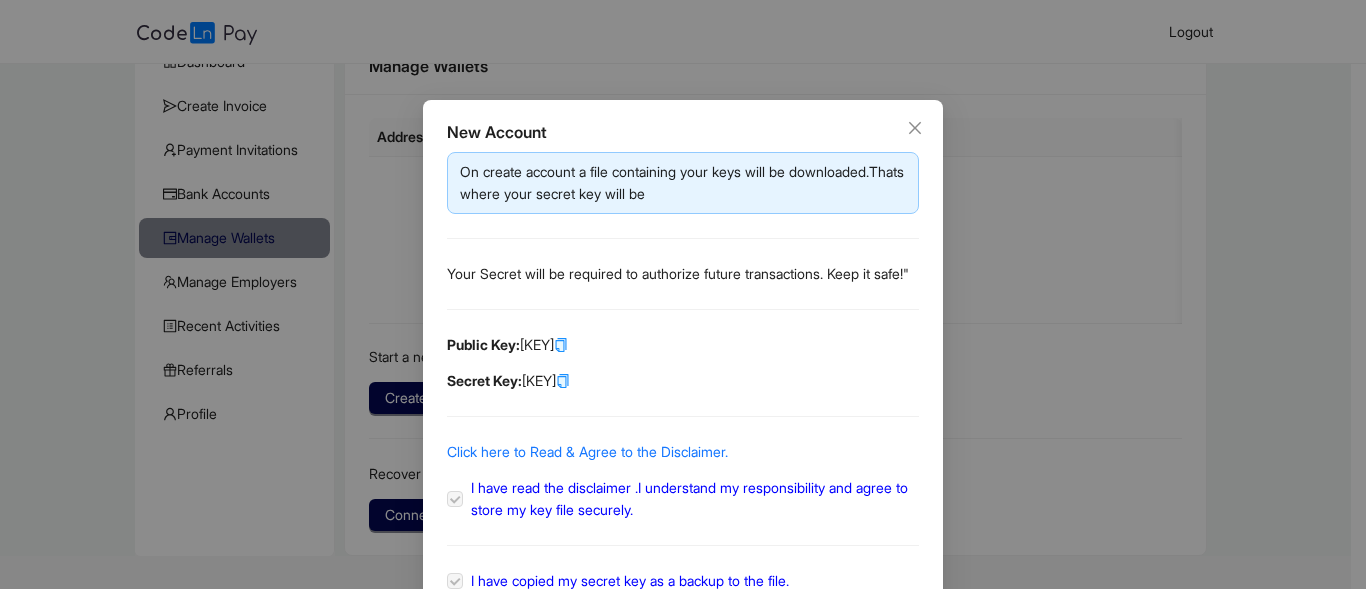 click 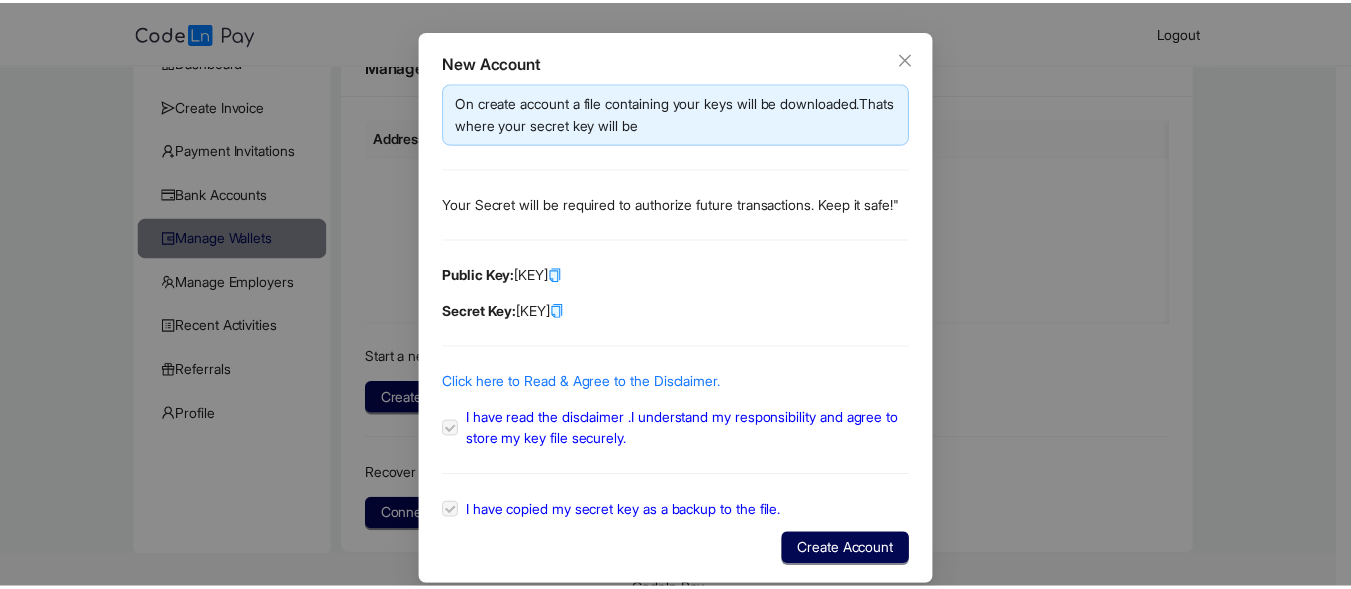 scroll, scrollTop: 86, scrollLeft: 0, axis: vertical 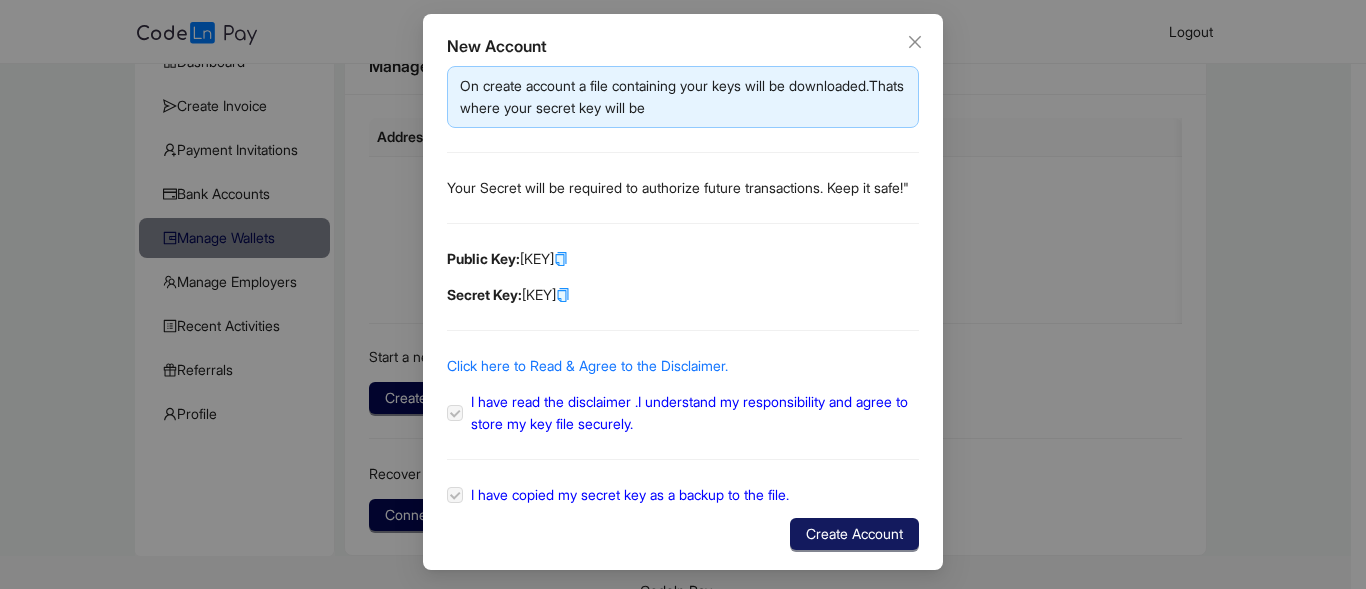 click on "Create Account" 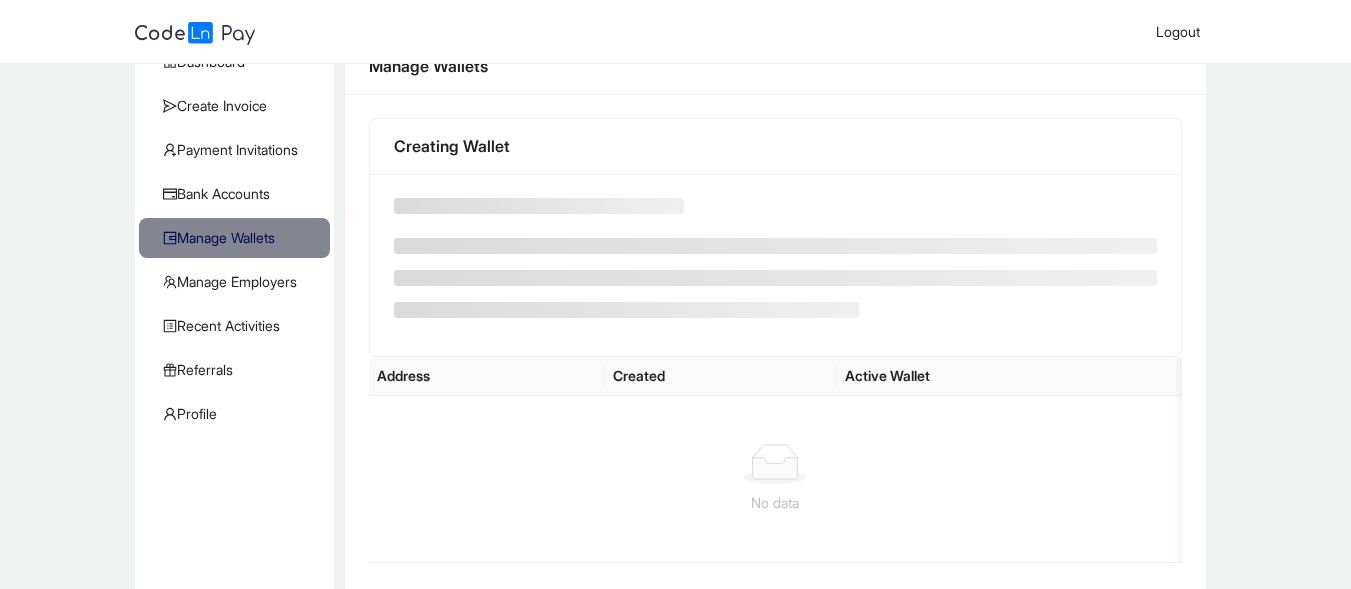 scroll, scrollTop: 13, scrollLeft: 0, axis: vertical 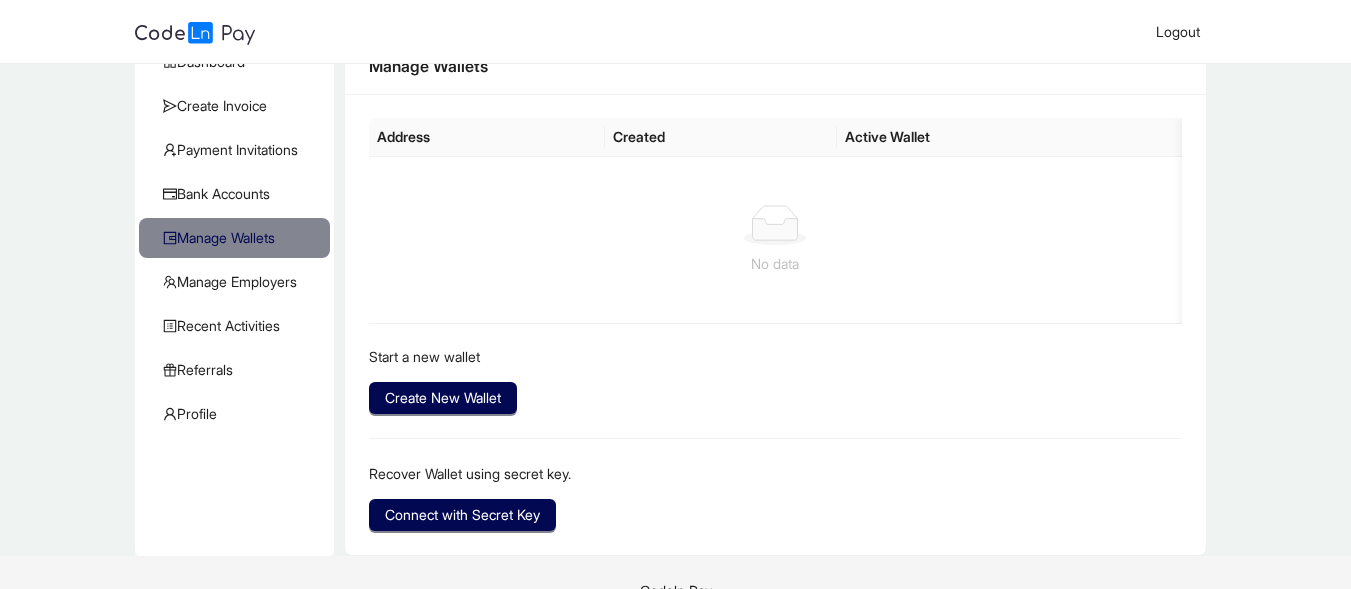 type 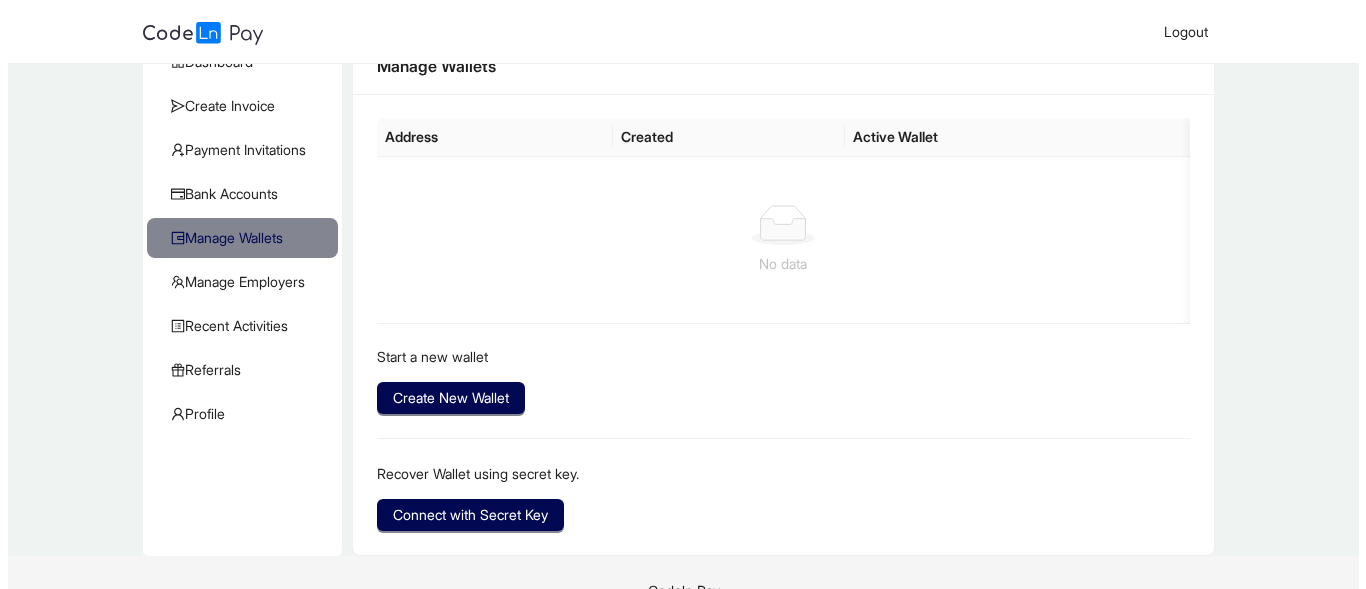 scroll, scrollTop: 116, scrollLeft: 0, axis: vertical 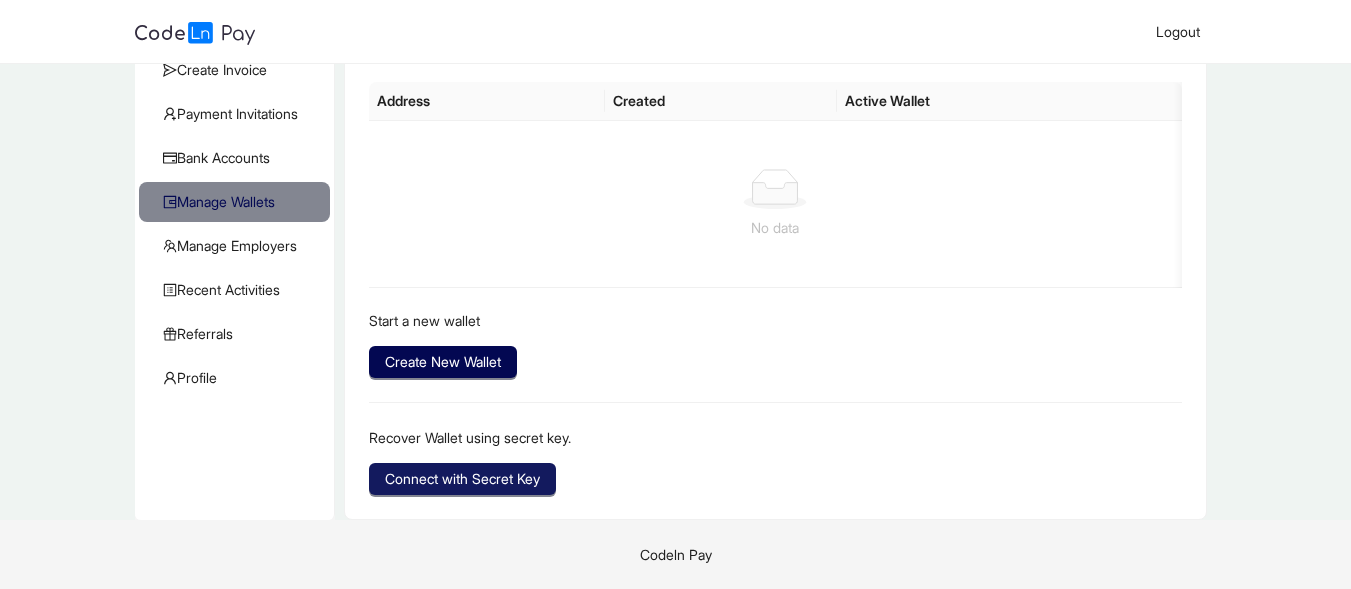 click on "Connect with Secret Key" 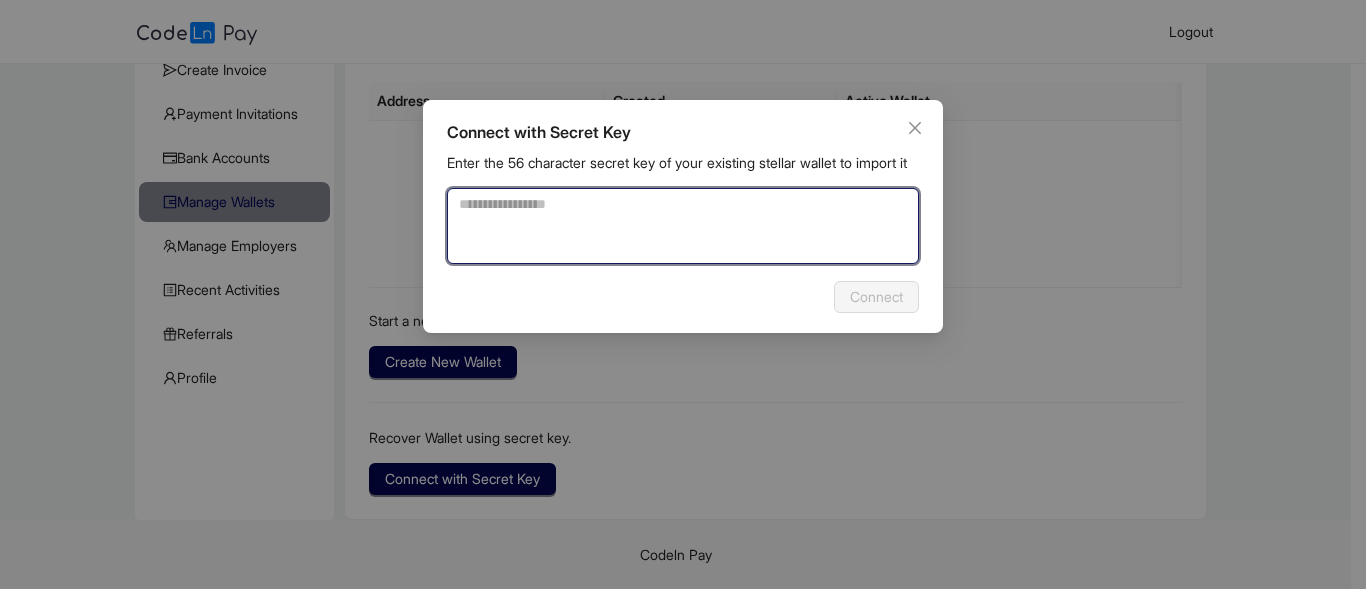 click 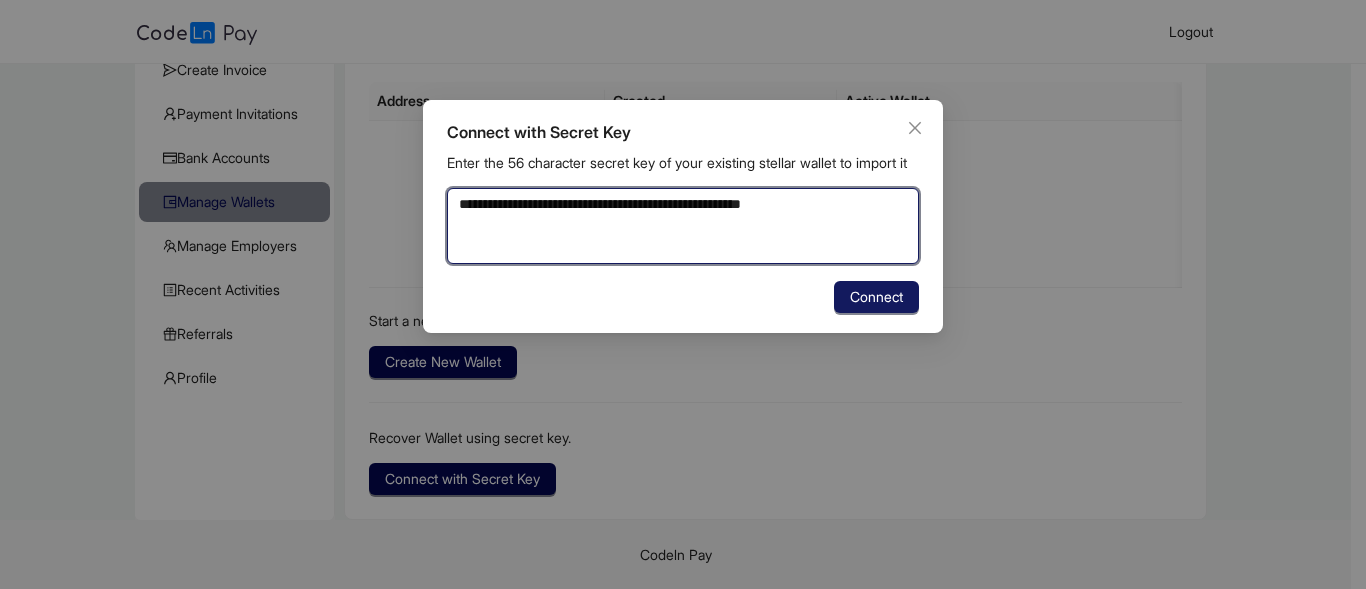 type on "**********" 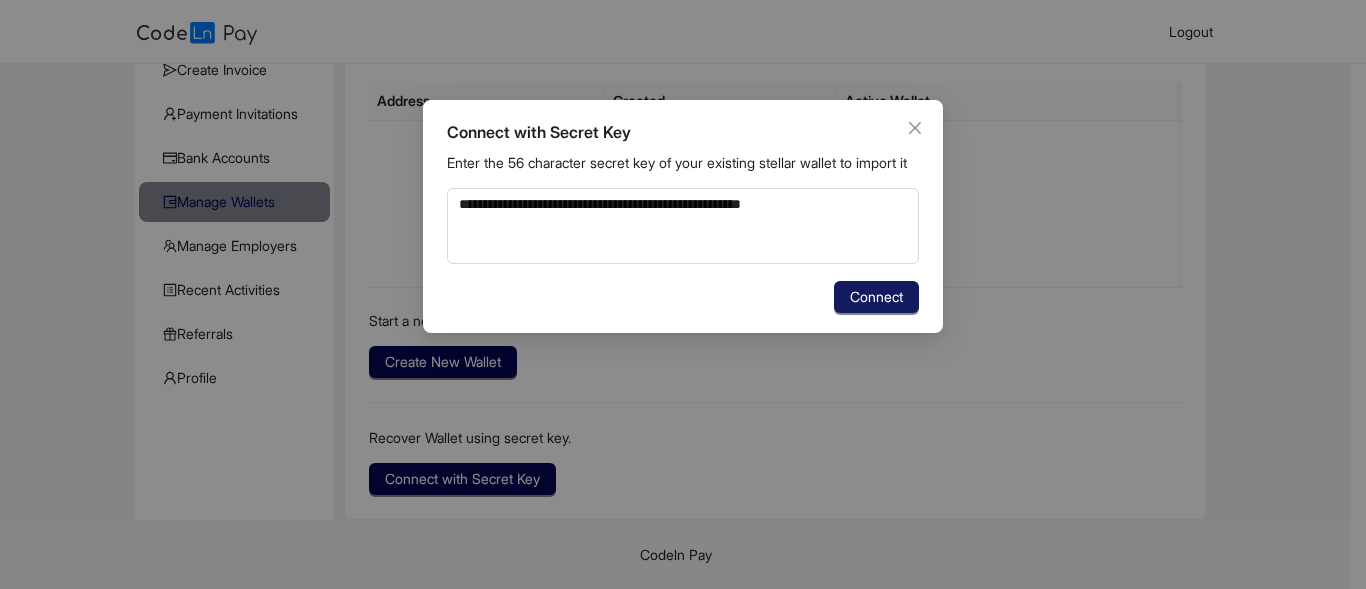 click on "Connect" 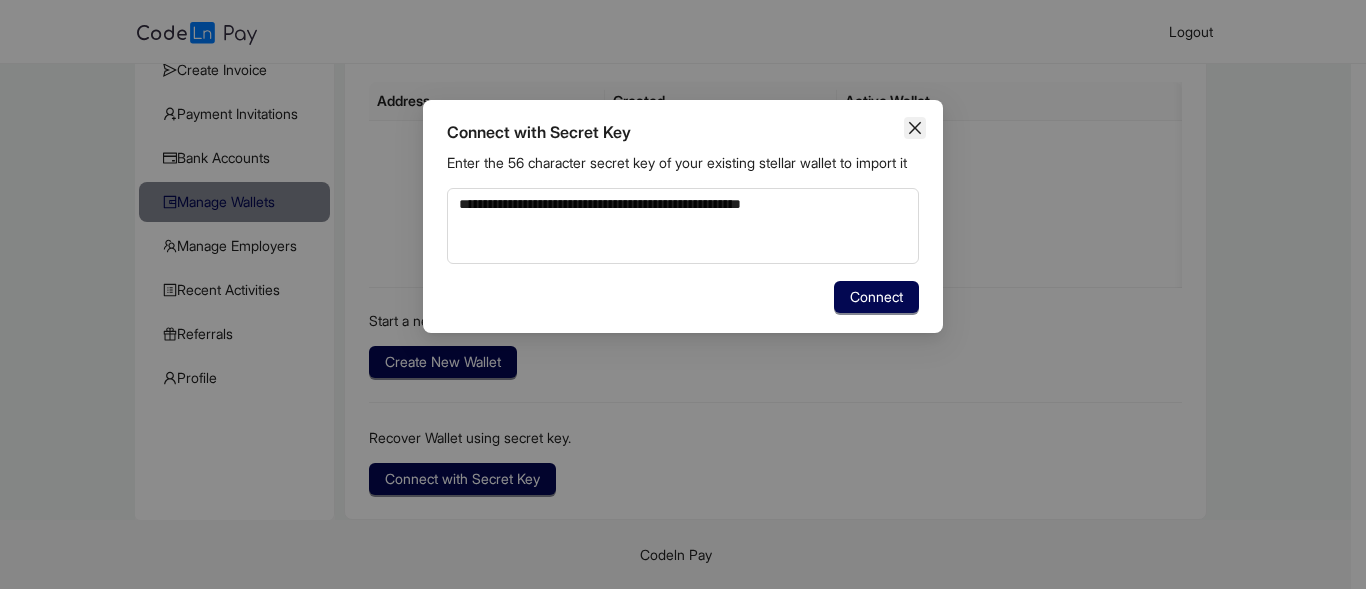 click 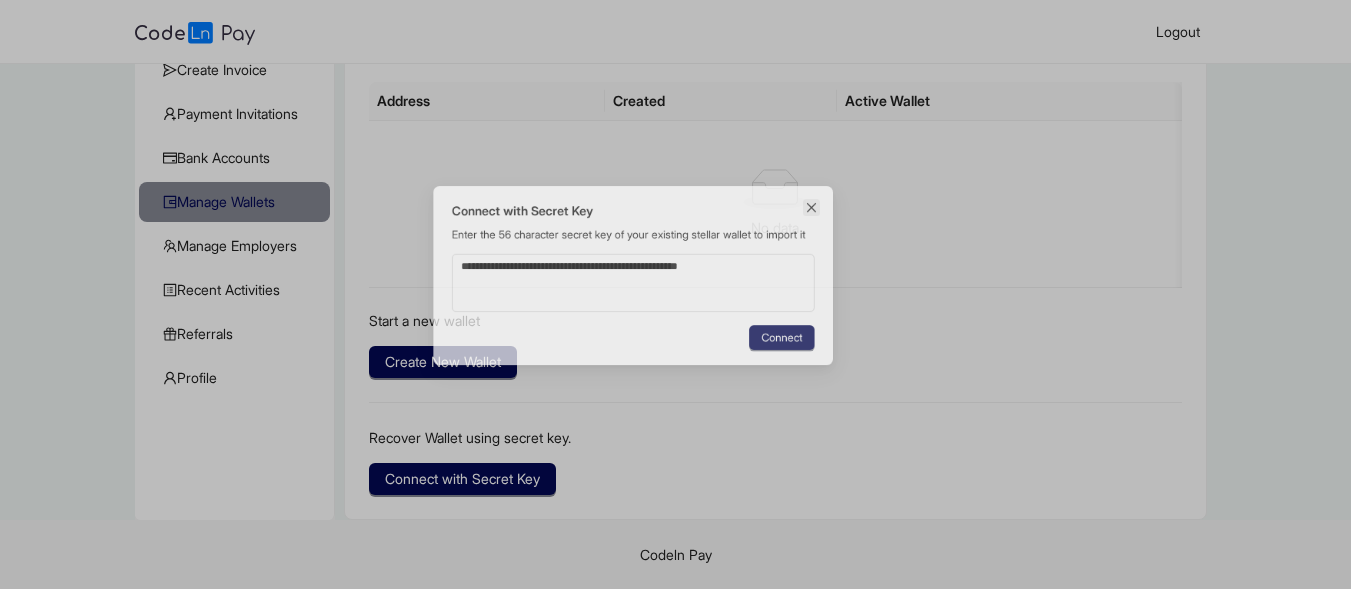type 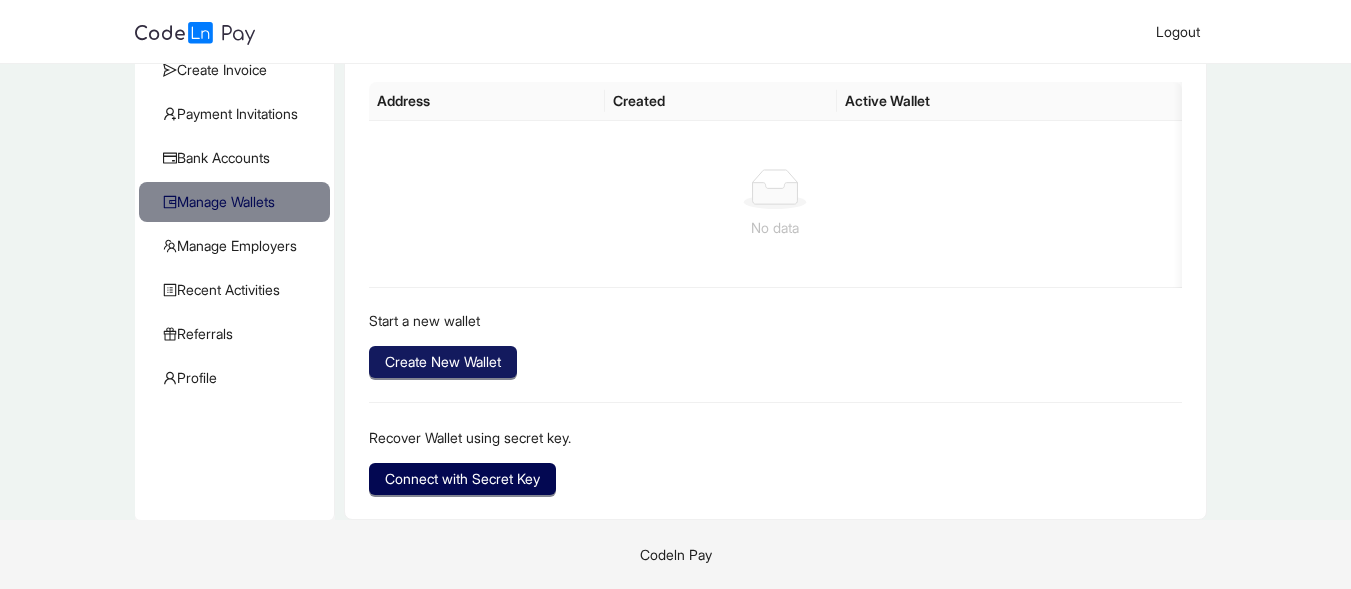 click on "Create New Wallet" 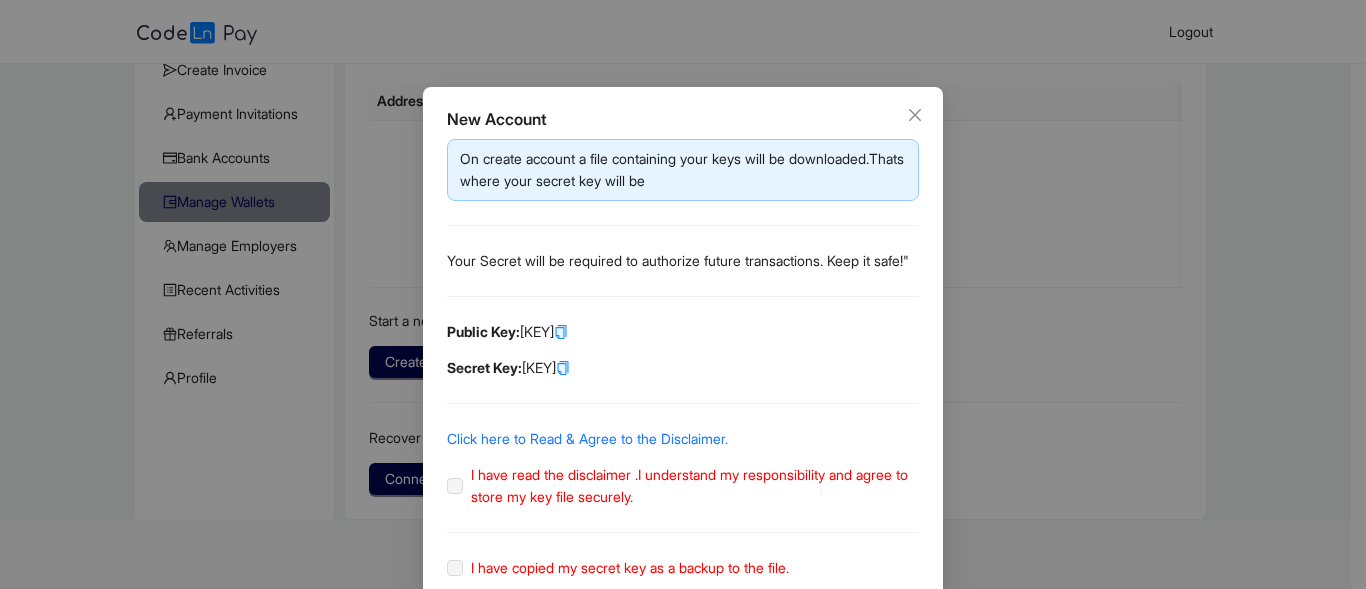 click 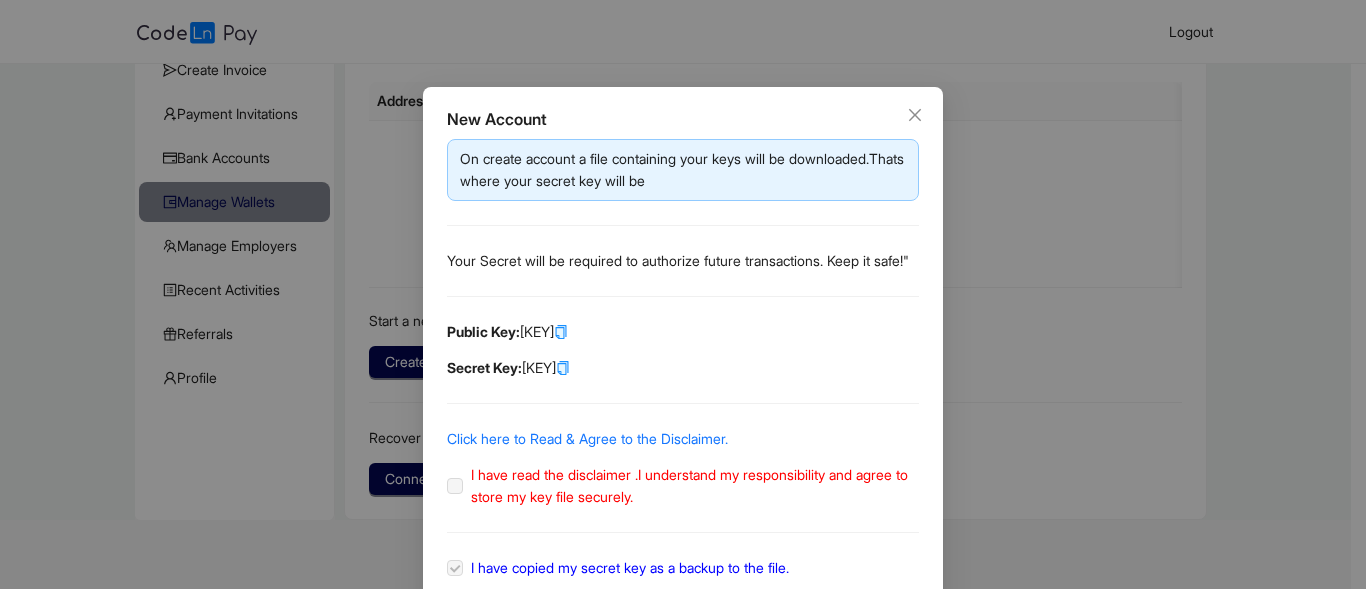 click 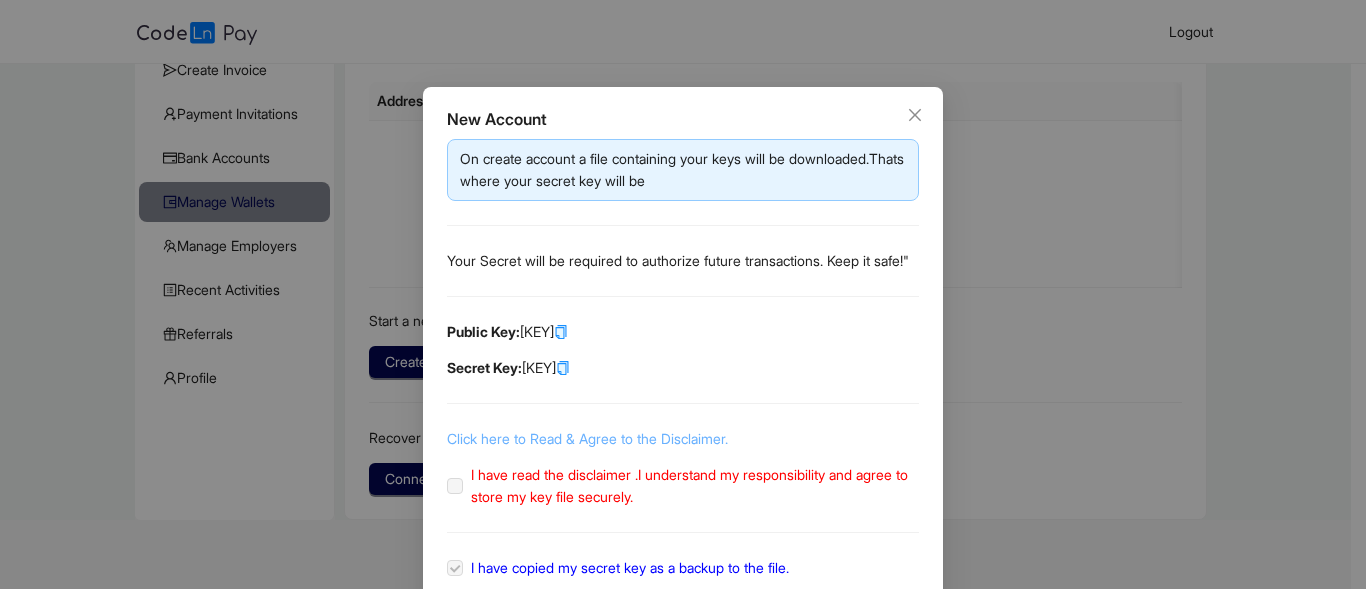 click on "Click here to Read & Agree to the Disclaimer." at bounding box center (587, 438) 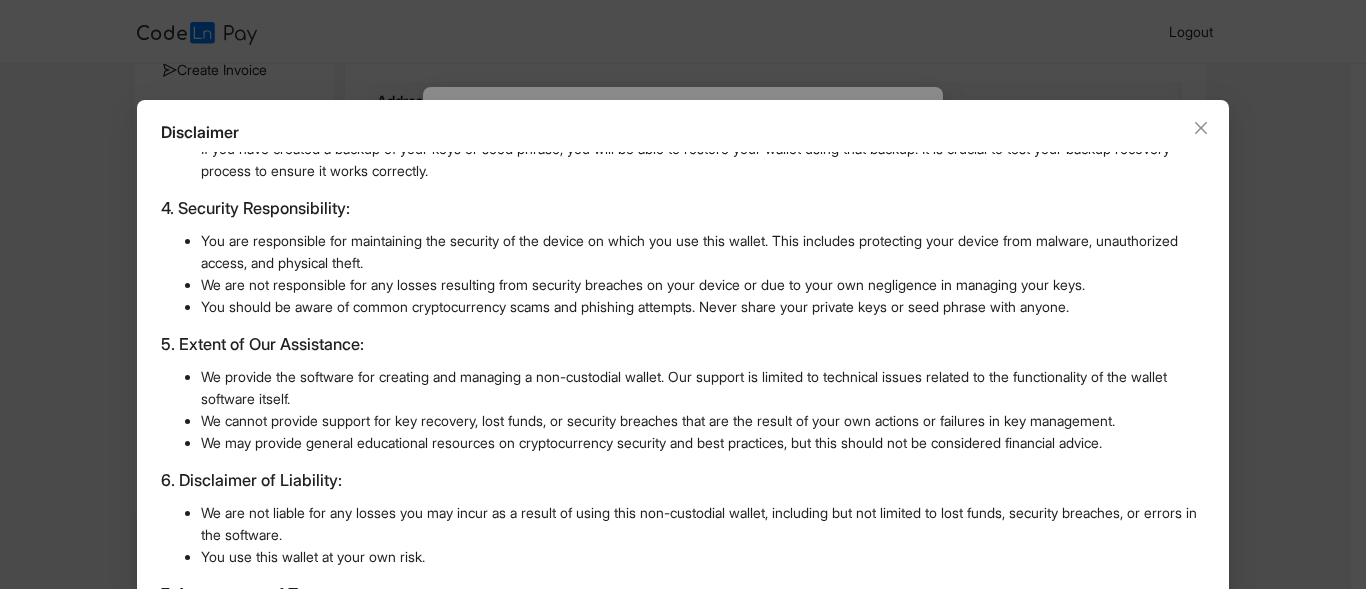 scroll, scrollTop: 139, scrollLeft: 0, axis: vertical 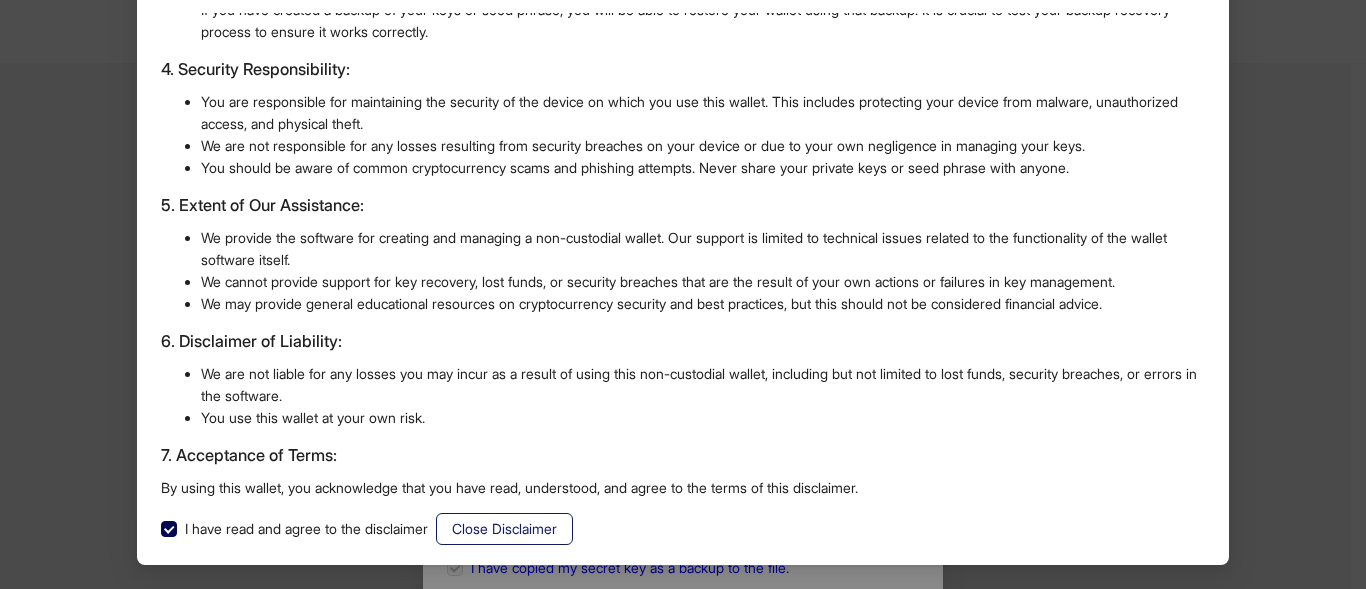 click on "Close Disclaimer" 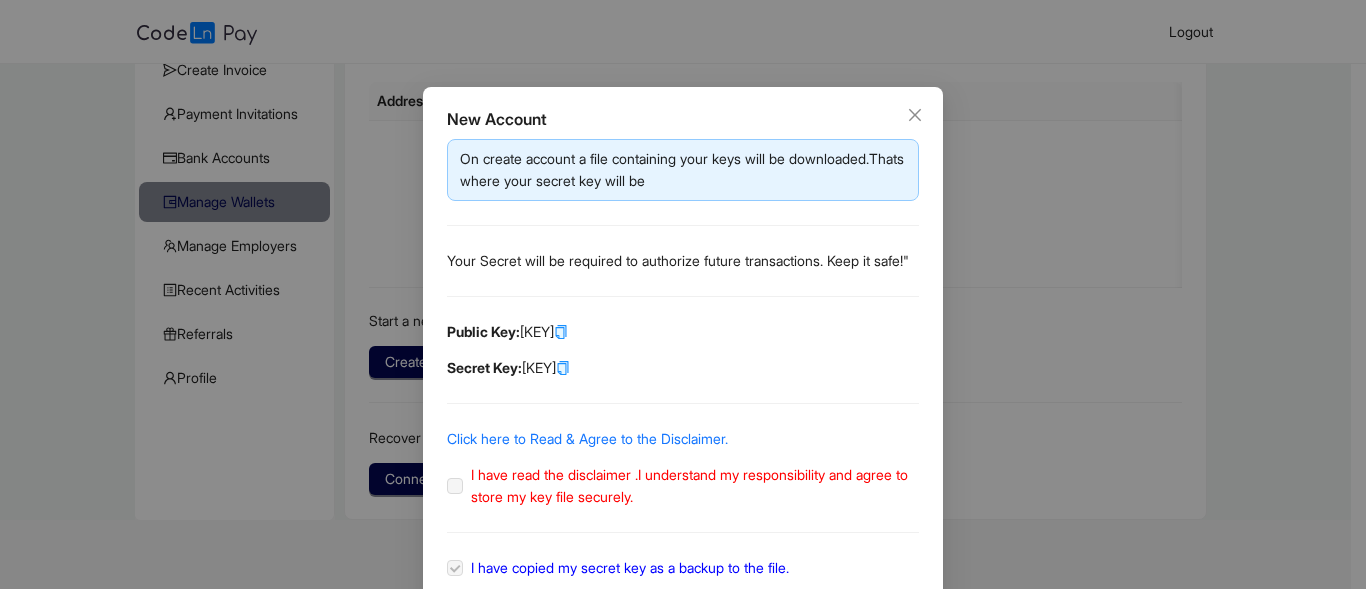 scroll, scrollTop: 39, scrollLeft: 0, axis: vertical 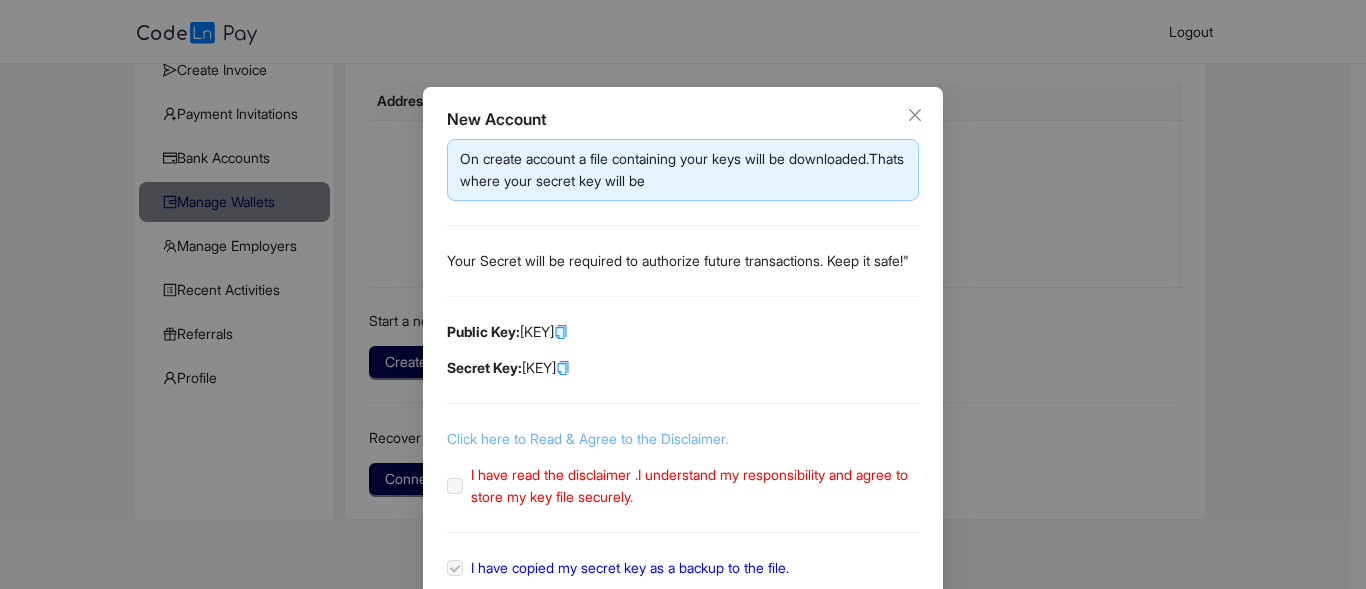 click on "Click here to Read & Agree to the Disclaimer." at bounding box center (587, 438) 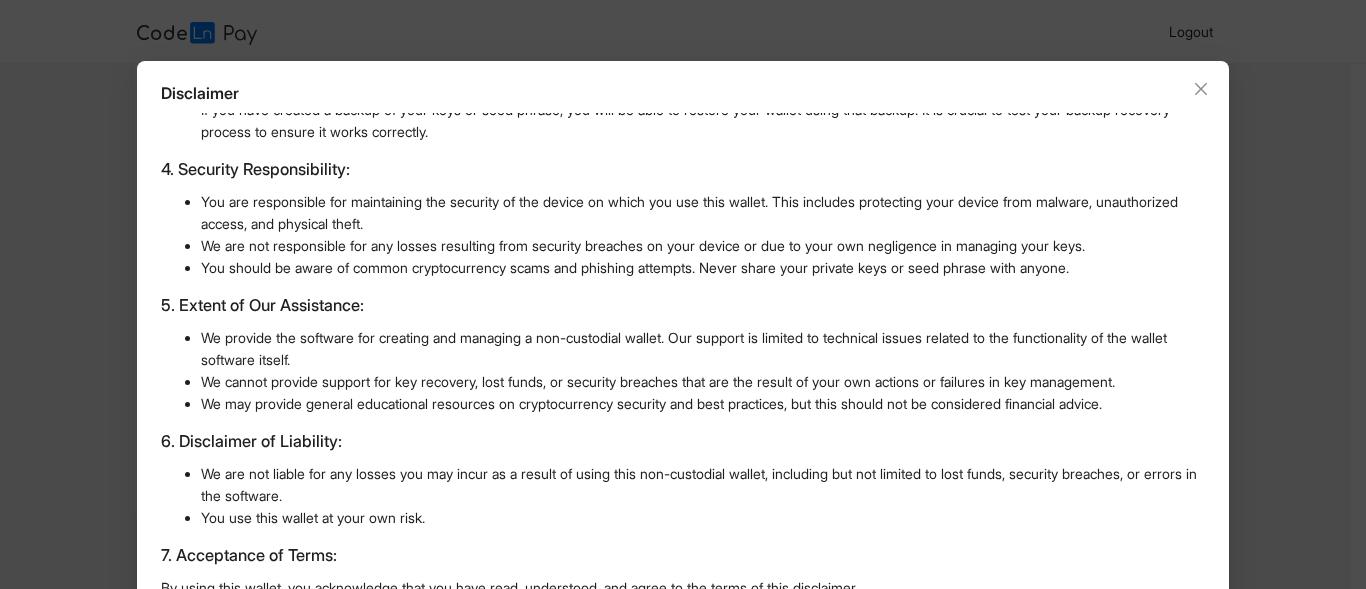 scroll, scrollTop: 139, scrollLeft: 0, axis: vertical 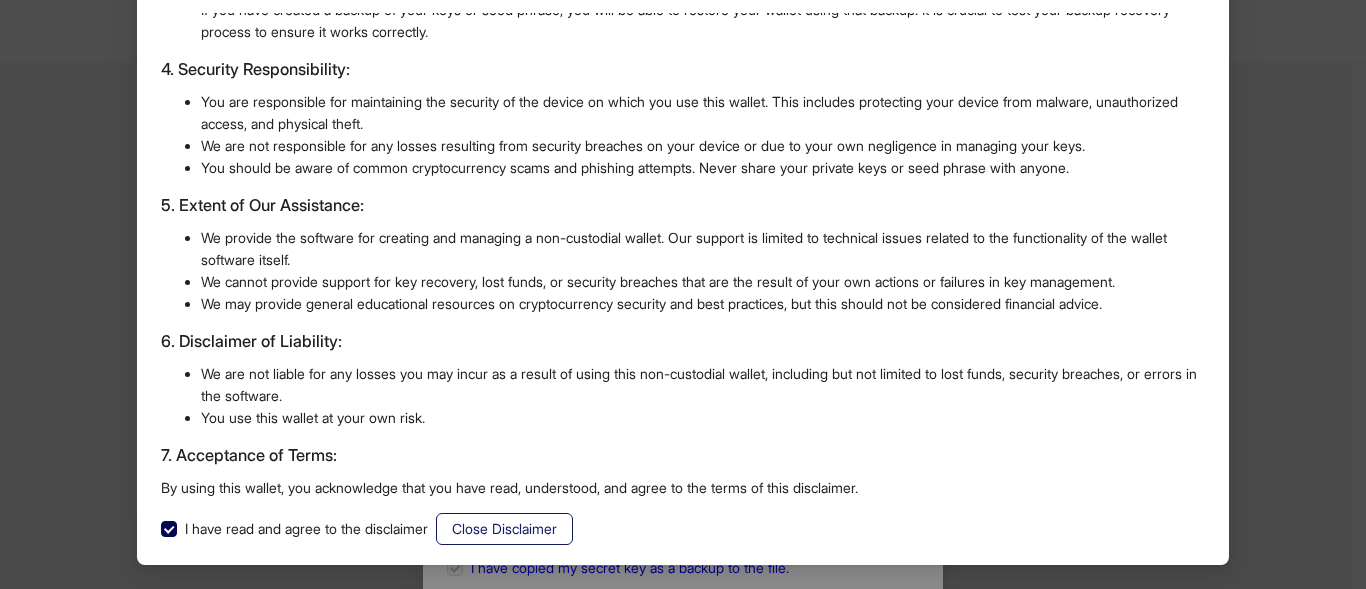 click on "Close Disclaimer" 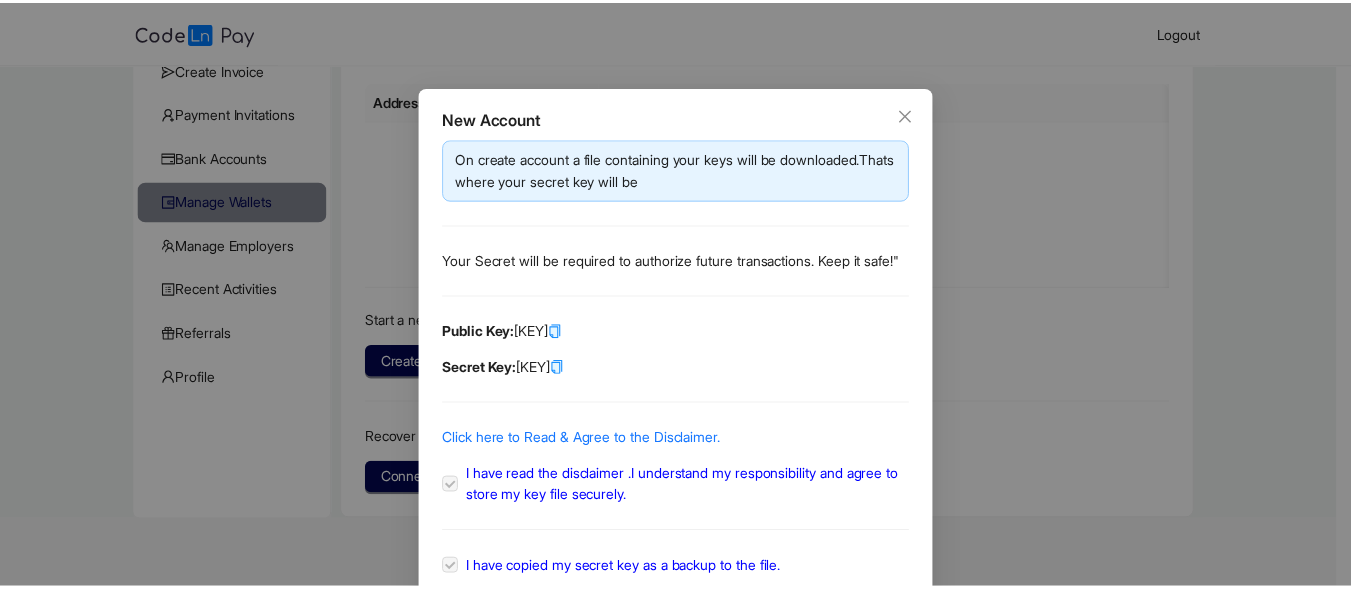 scroll, scrollTop: 113, scrollLeft: 0, axis: vertical 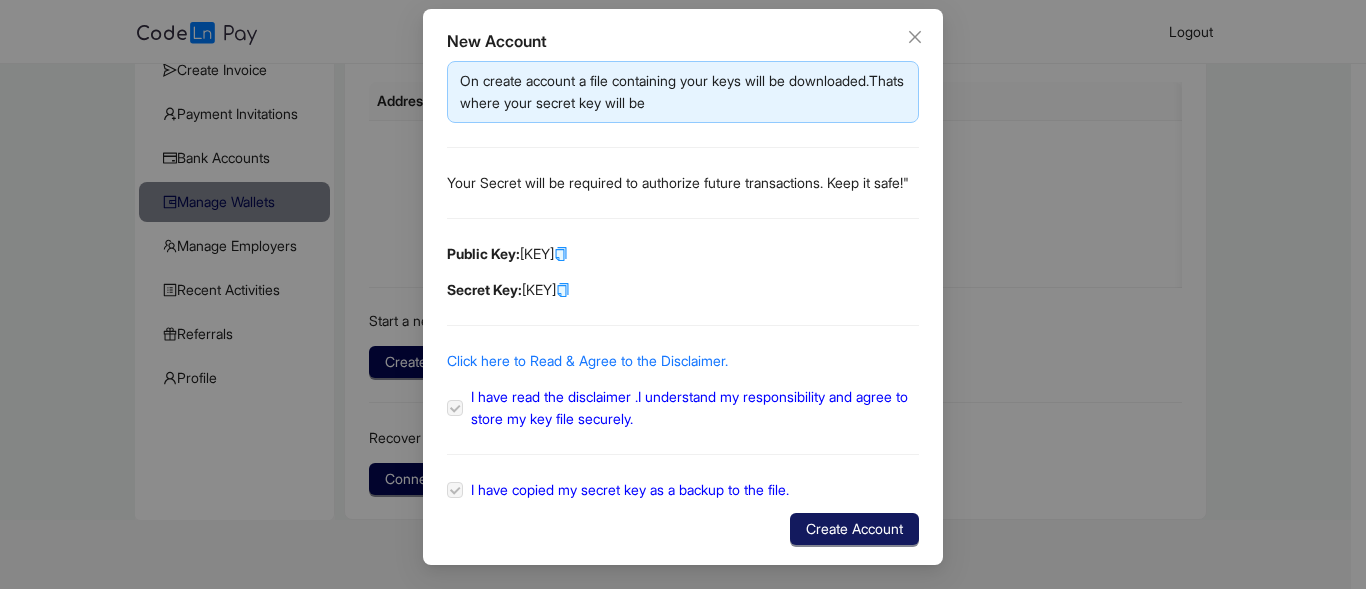 click on "Create Account" 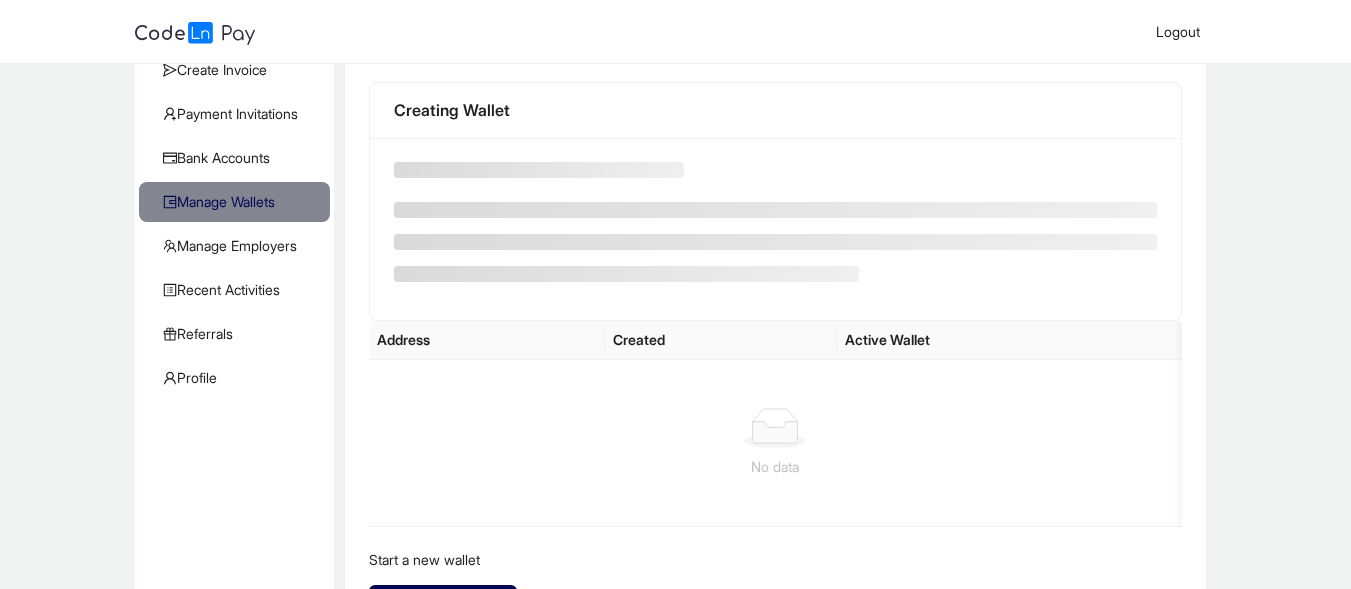 scroll, scrollTop: 0, scrollLeft: 0, axis: both 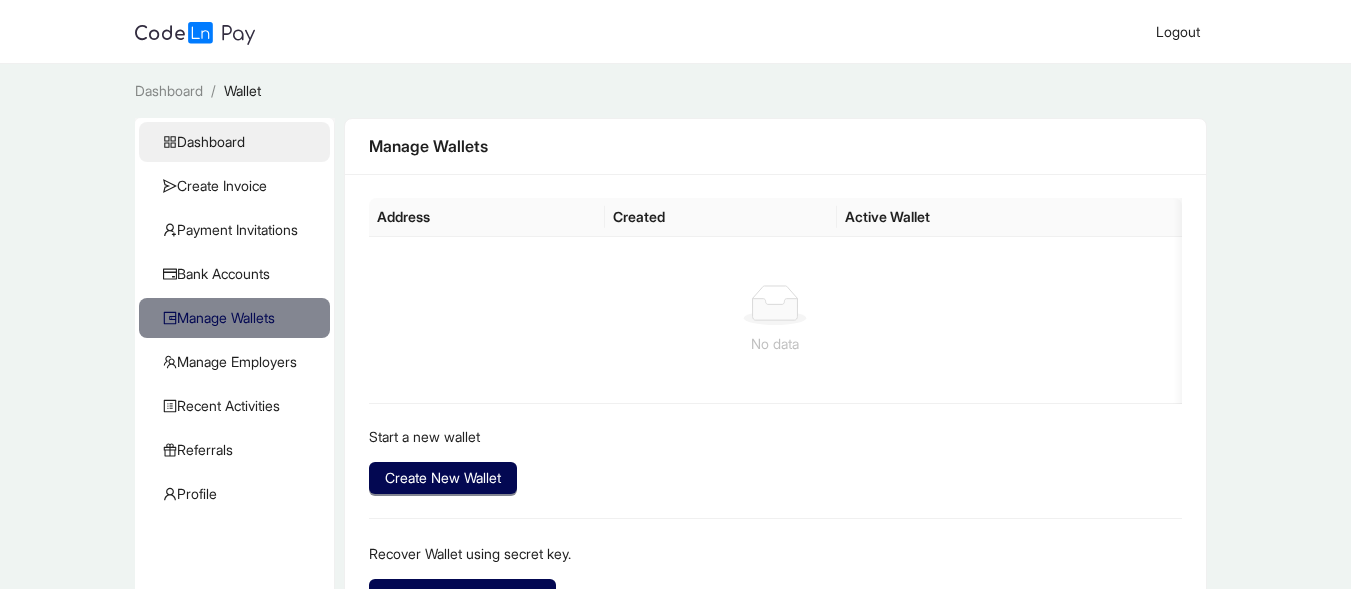 click on "Dashboard" 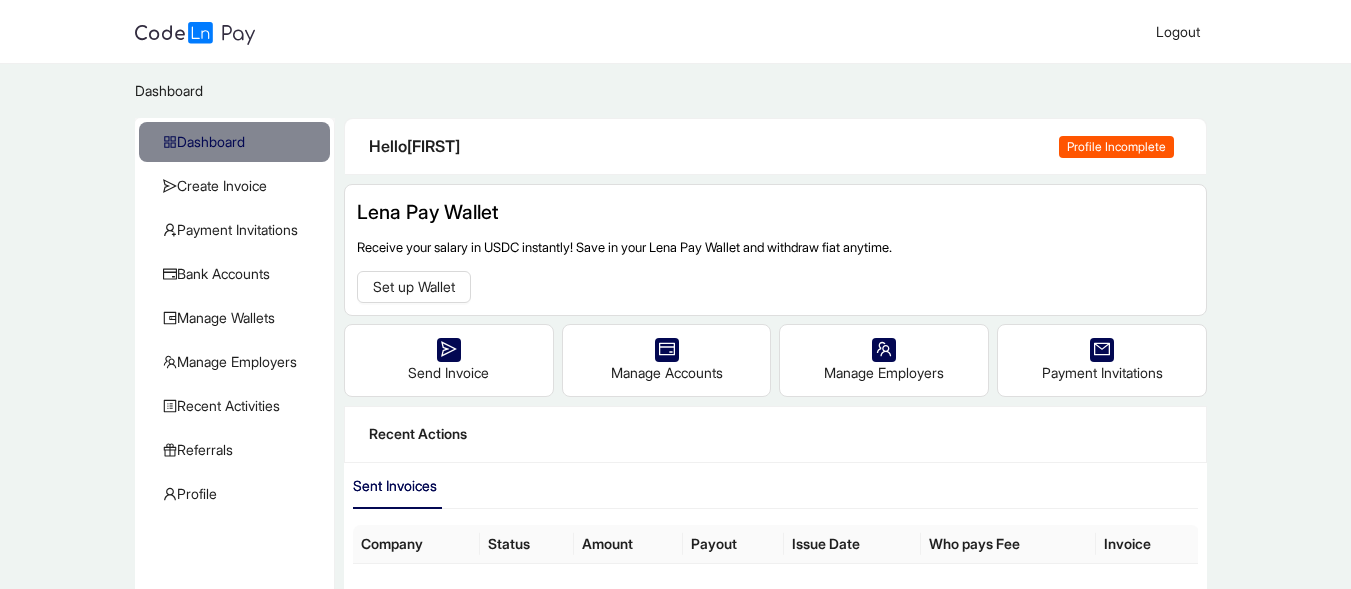click on "Profile Incomplete" at bounding box center (1116, 147) 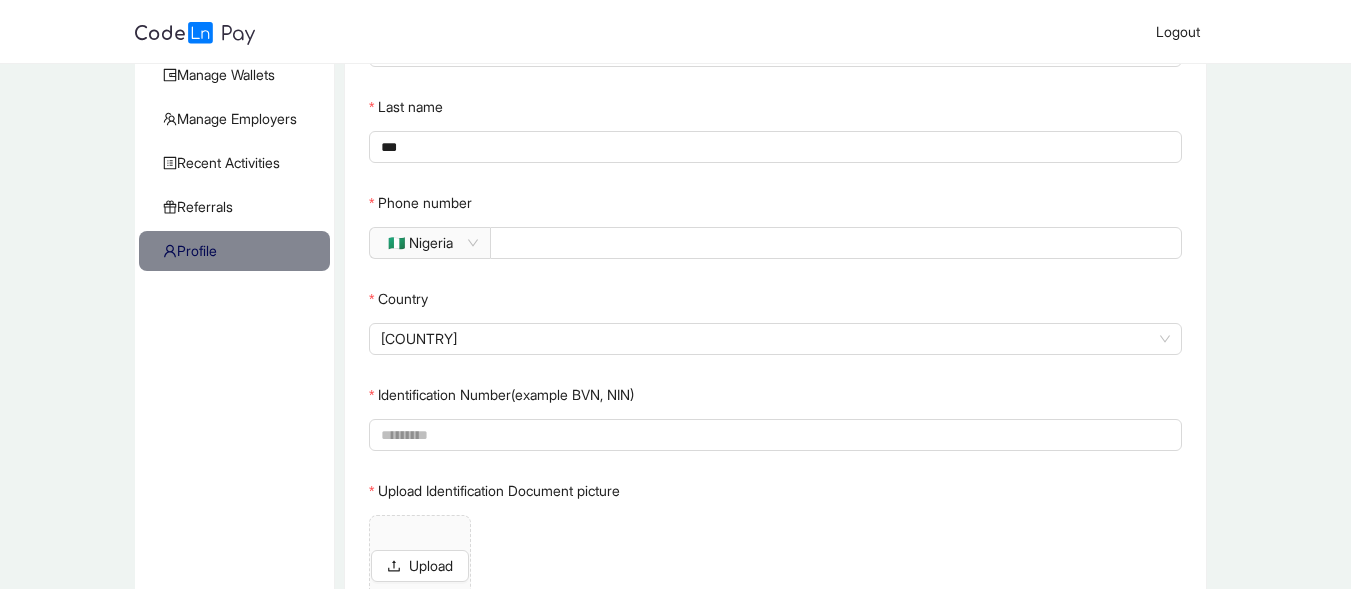 scroll, scrollTop: 245, scrollLeft: 0, axis: vertical 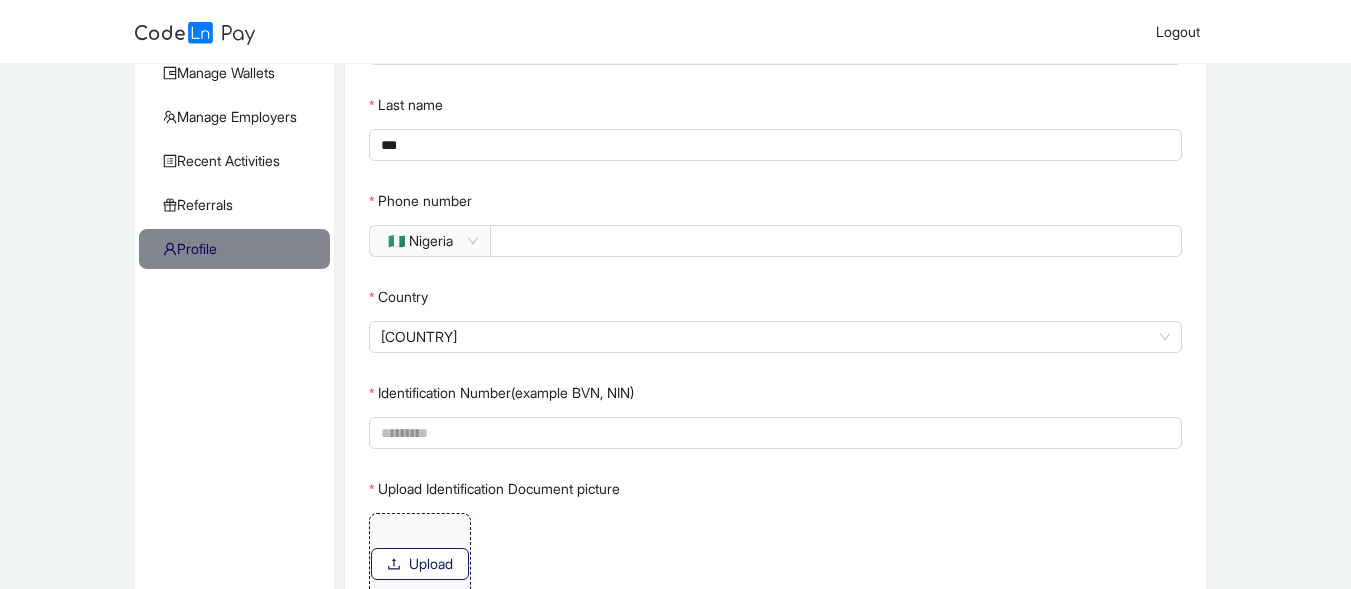 click on "Upload" 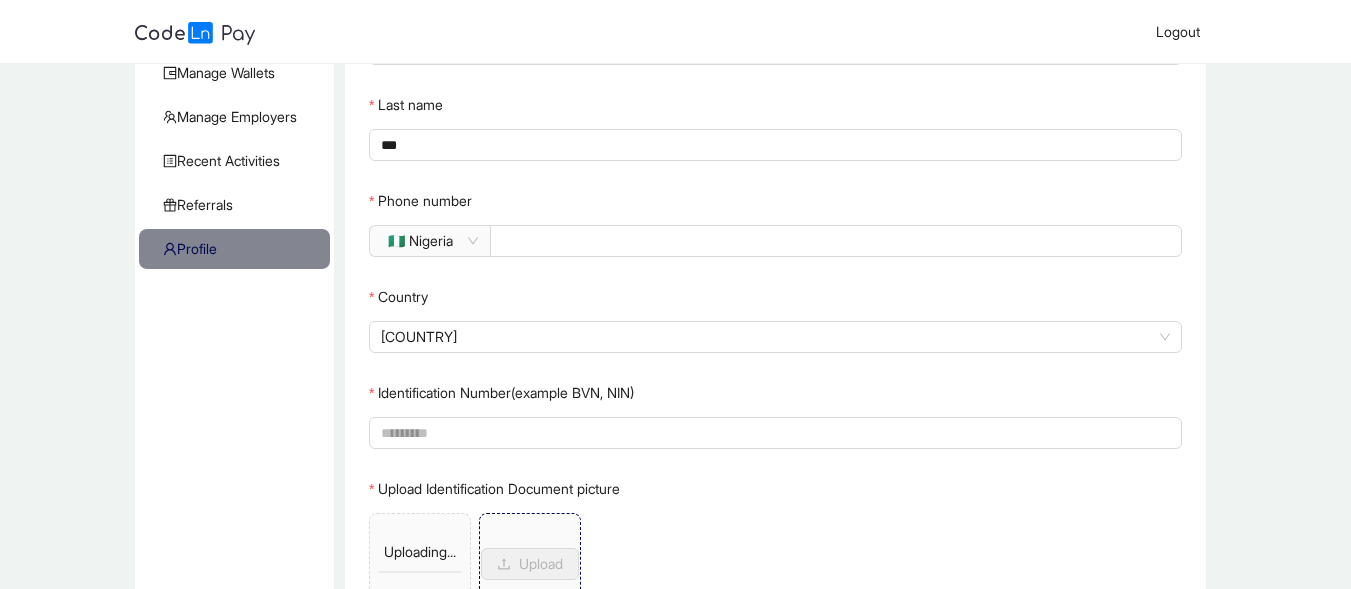 scroll, scrollTop: 0, scrollLeft: 0, axis: both 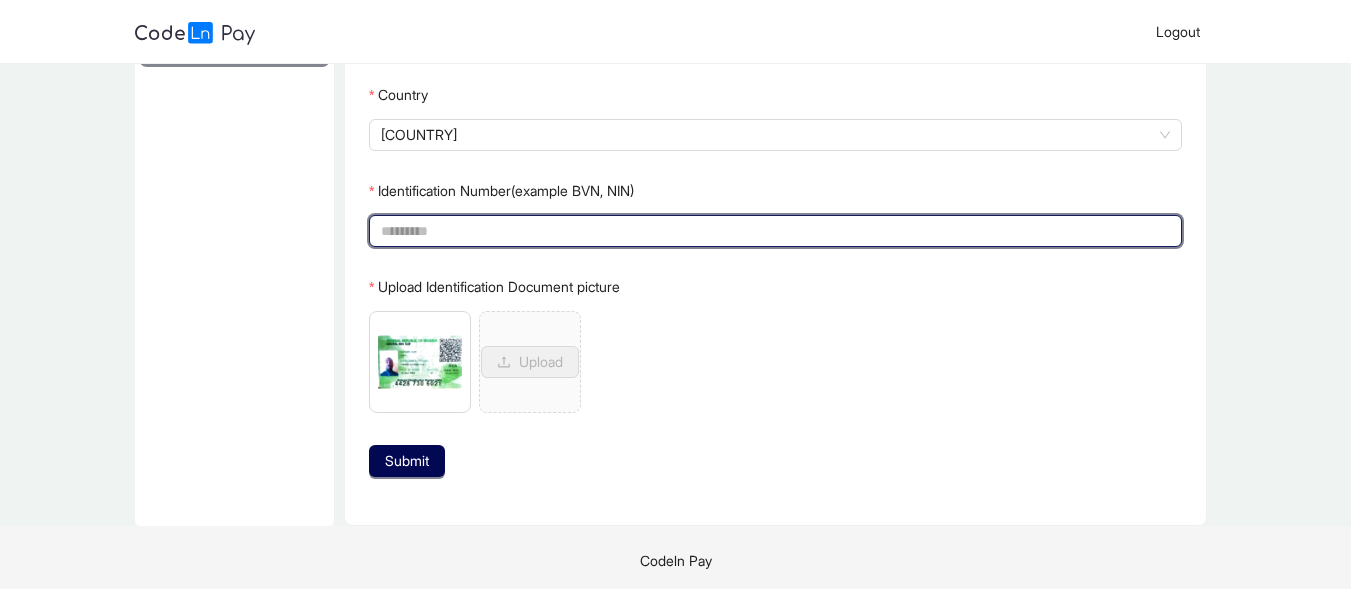 click on "Identification Number(example BVN, NIN)" at bounding box center (773, 231) 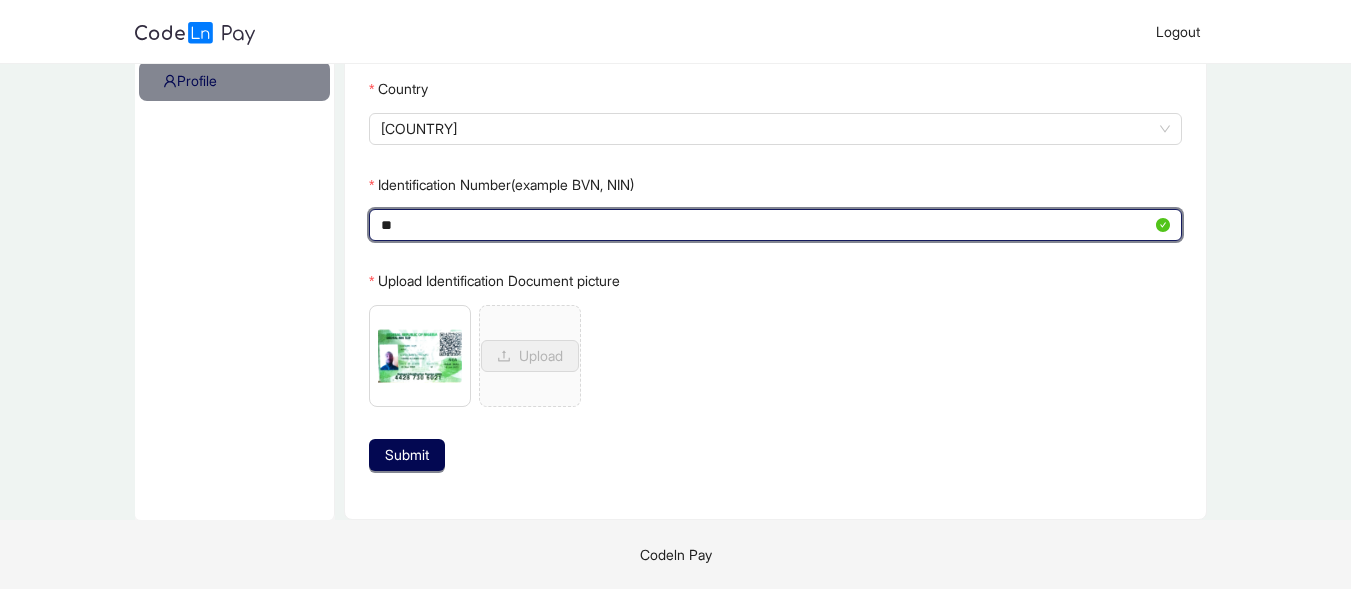 scroll, scrollTop: 413, scrollLeft: 0, axis: vertical 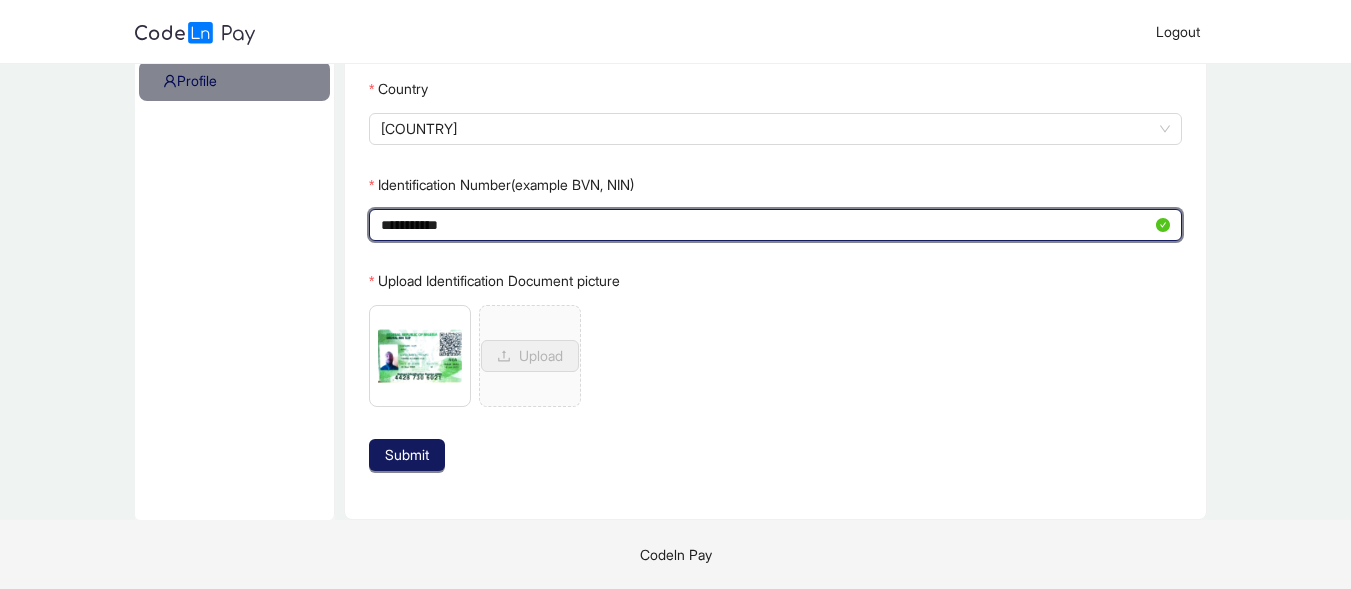 type on "**********" 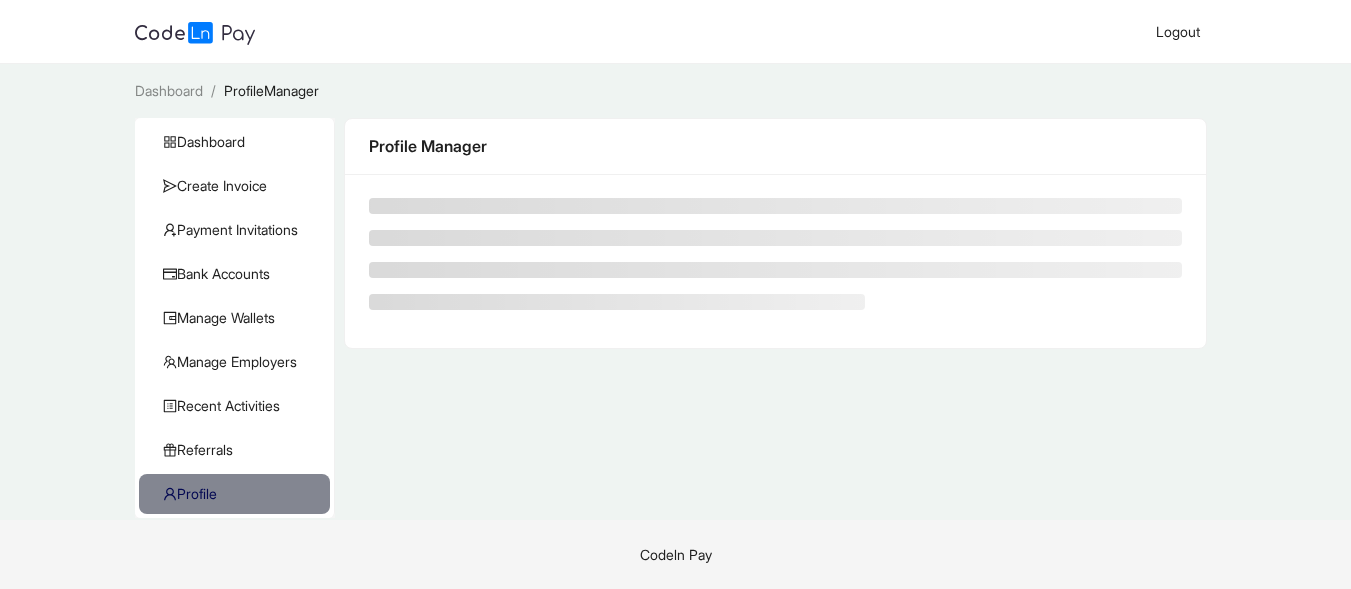 scroll, scrollTop: 0, scrollLeft: 0, axis: both 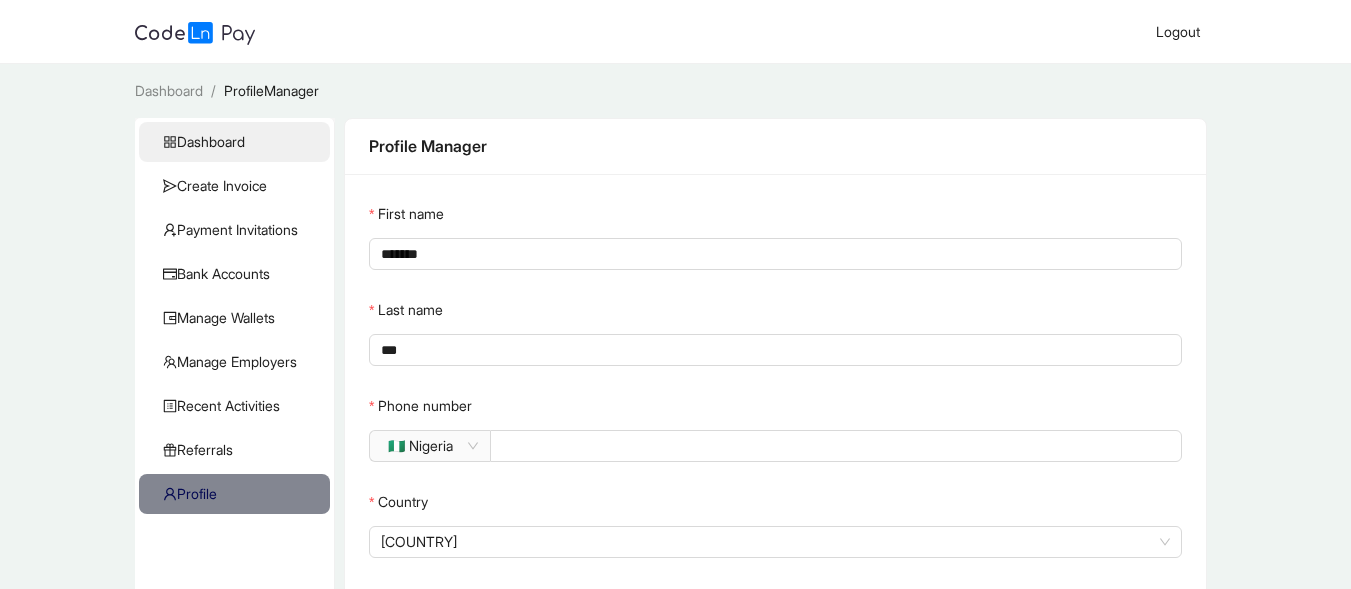 click on "Dashboard" 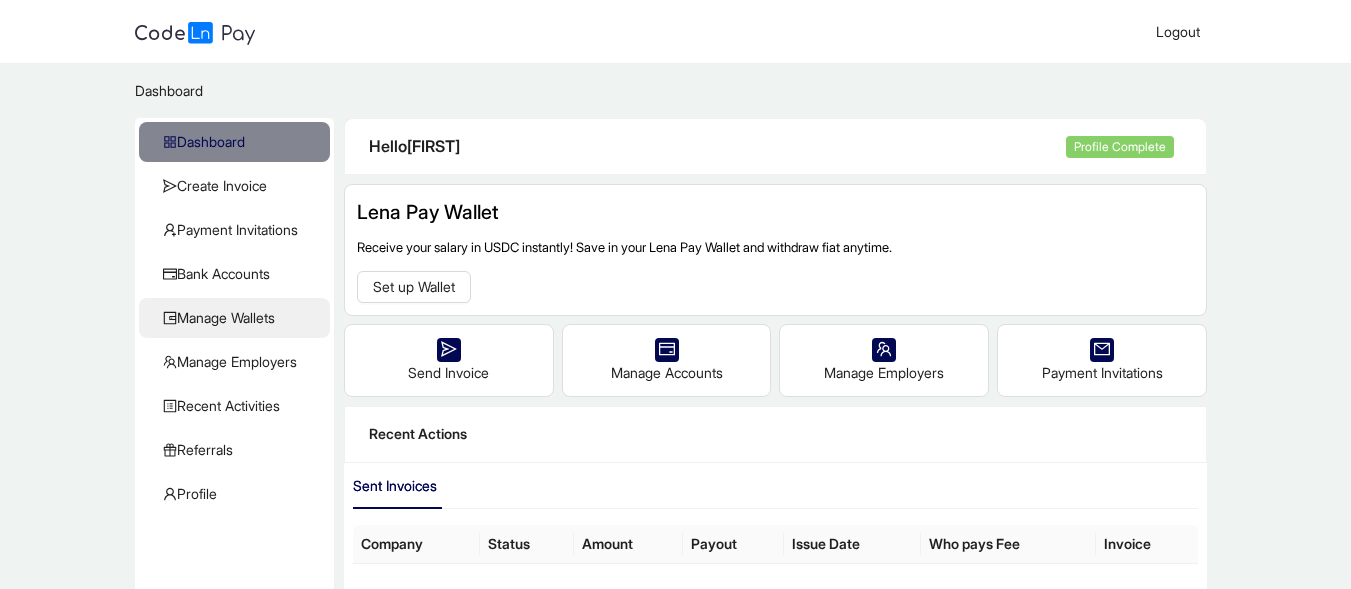 click on "Manage Wallets" 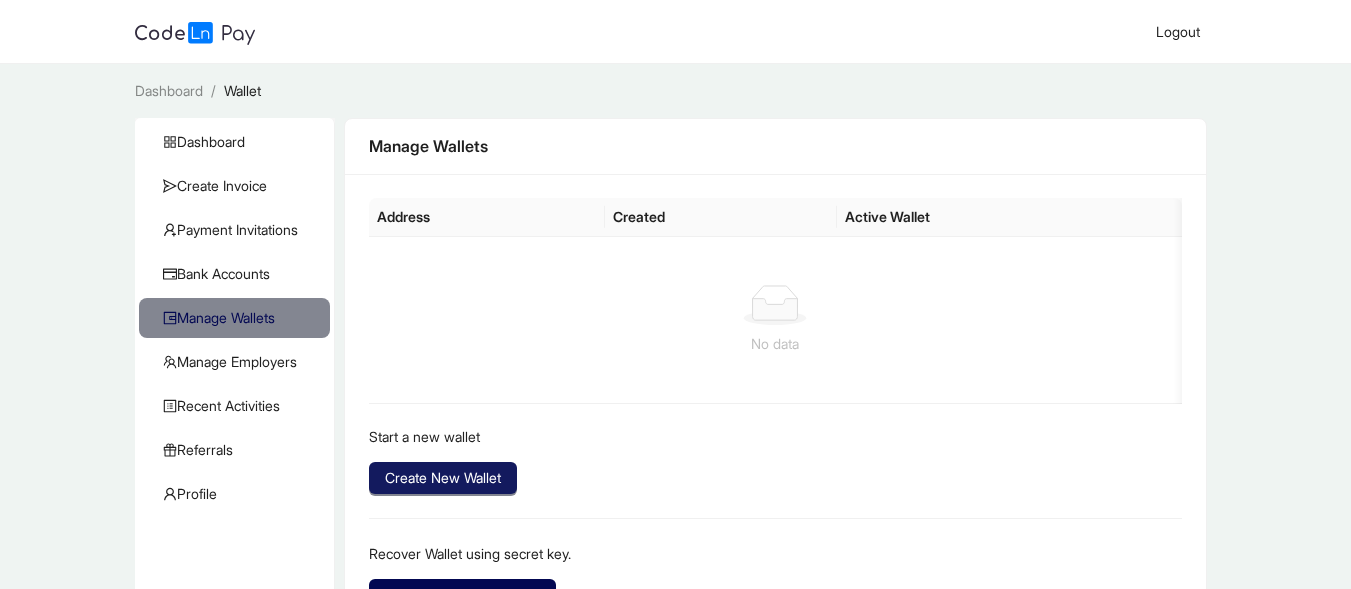 click on "Create New Wallet" 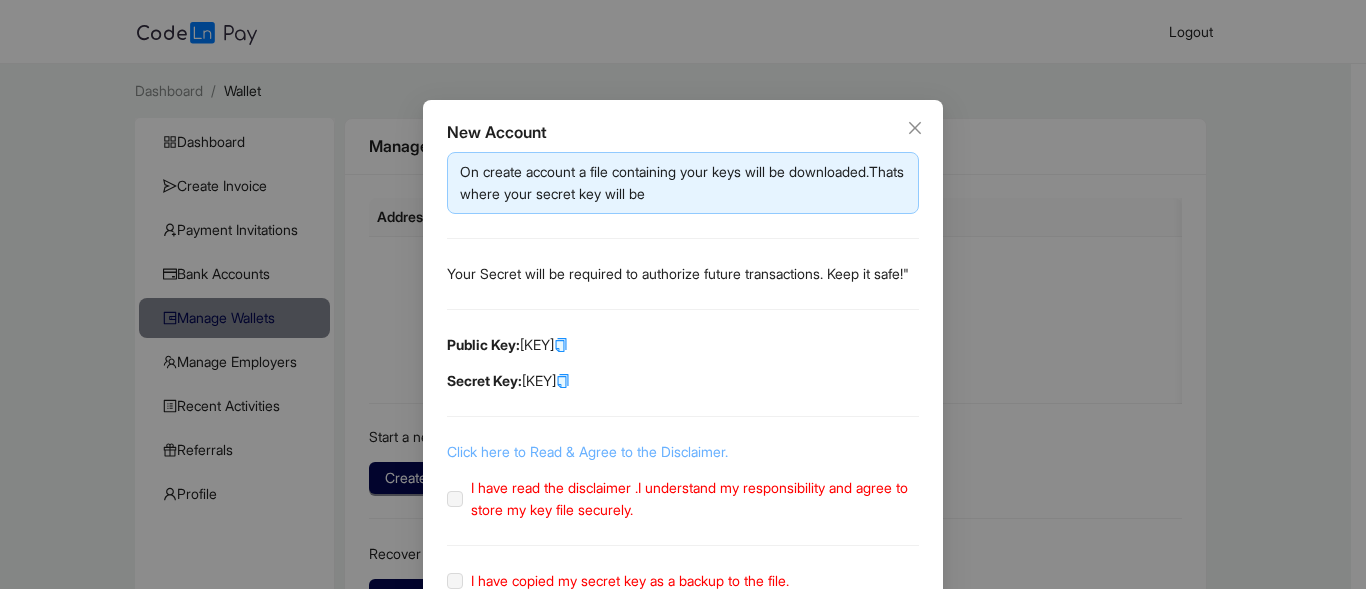 click on "Click here to Read & Agree to the Disclaimer." at bounding box center (587, 451) 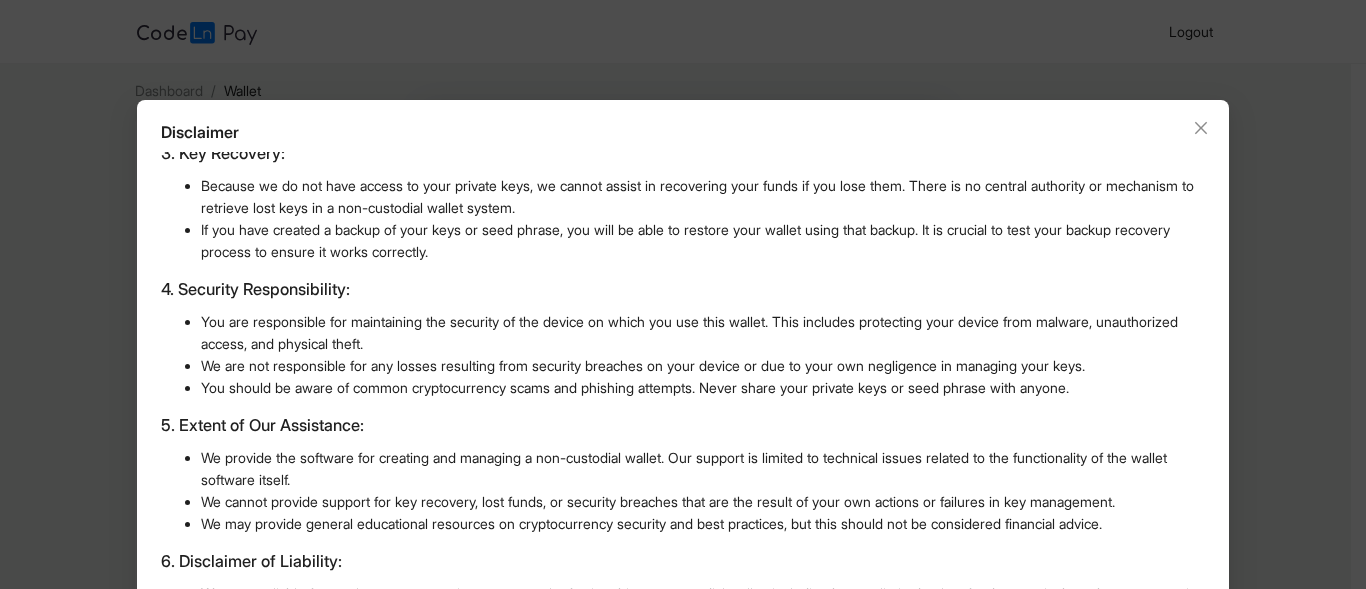 scroll, scrollTop: 487, scrollLeft: 0, axis: vertical 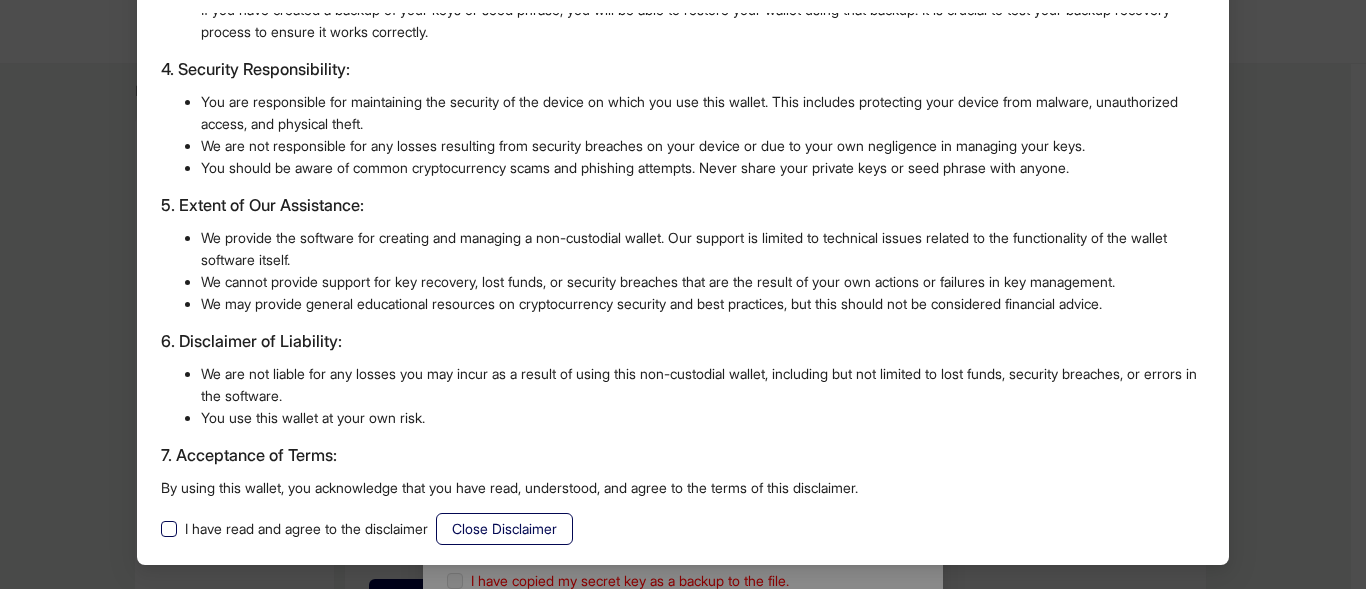 click on "I have read and agree to the disclaimer" at bounding box center [306, 529] 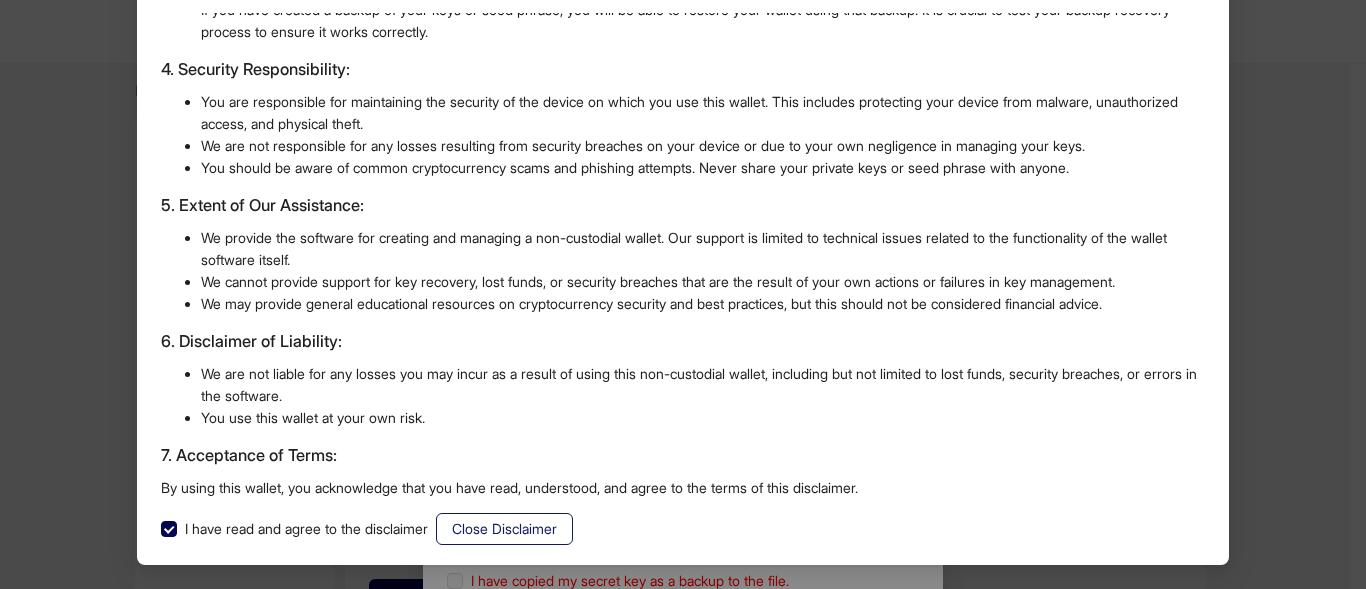 click on "Close Disclaimer" 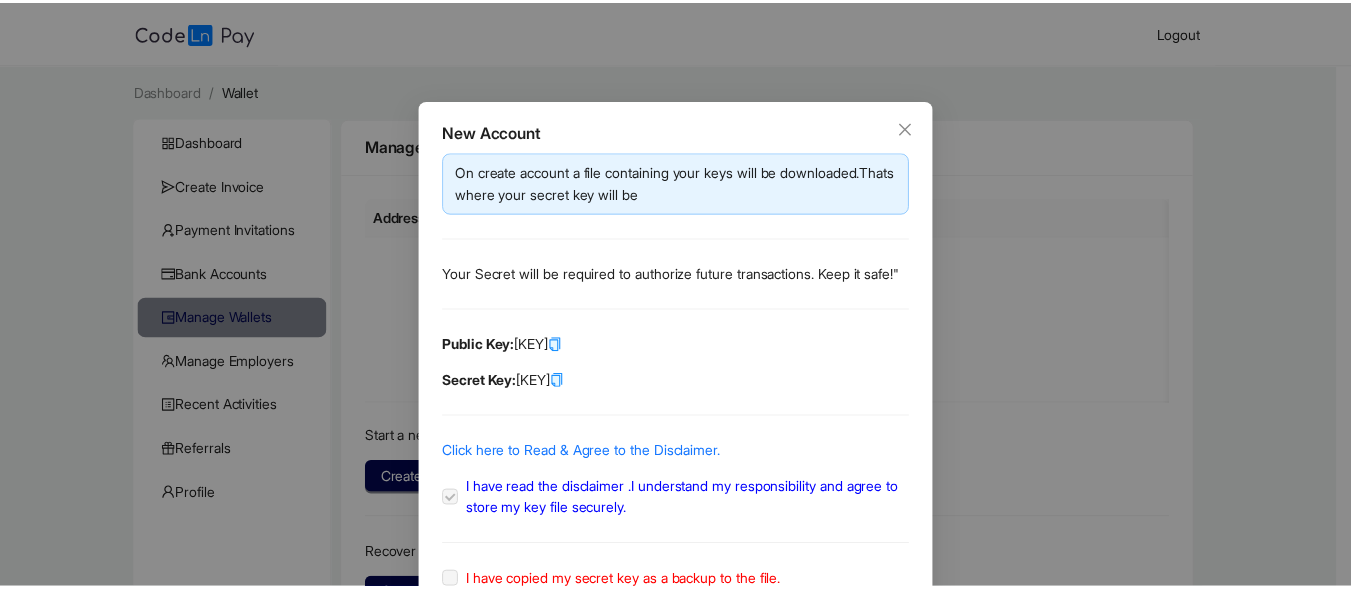 scroll, scrollTop: 113, scrollLeft: 0, axis: vertical 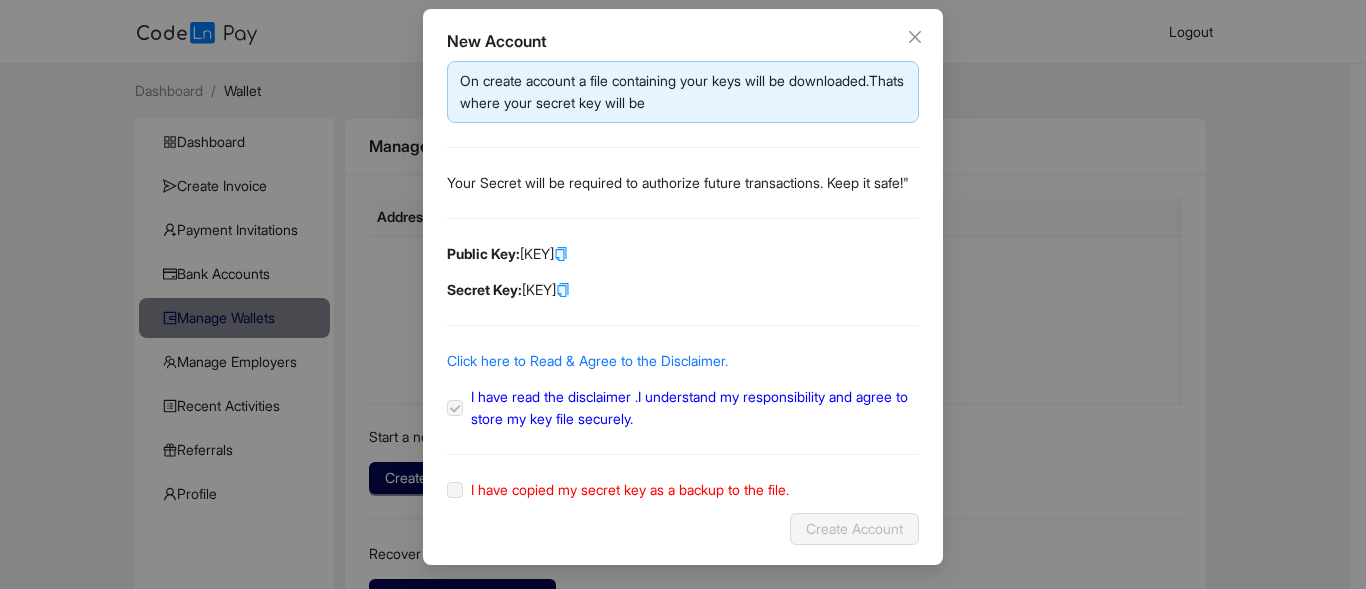 click on "I have copied my secret key as a backup to the file." 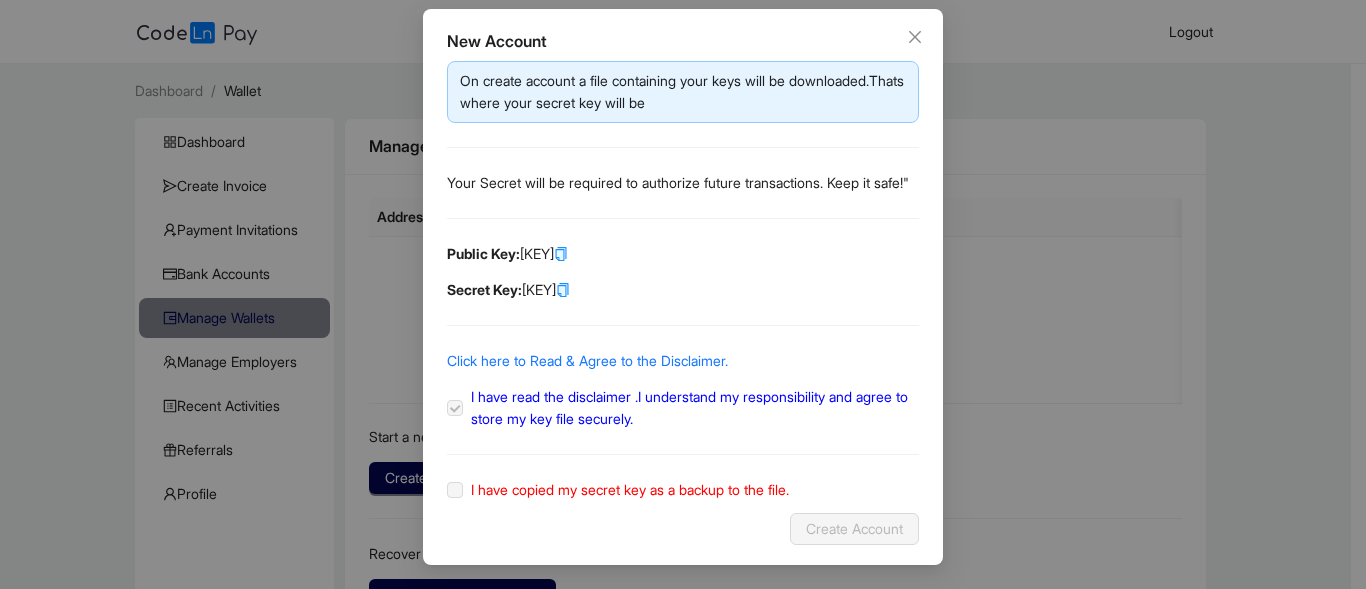 click 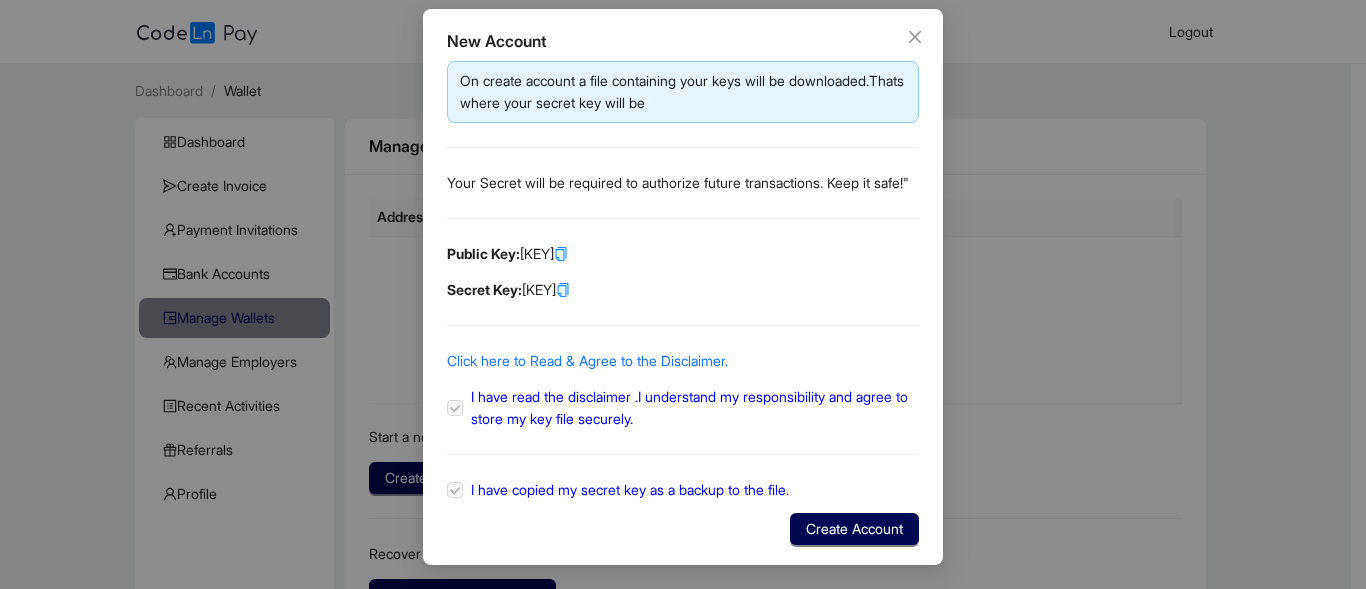 click 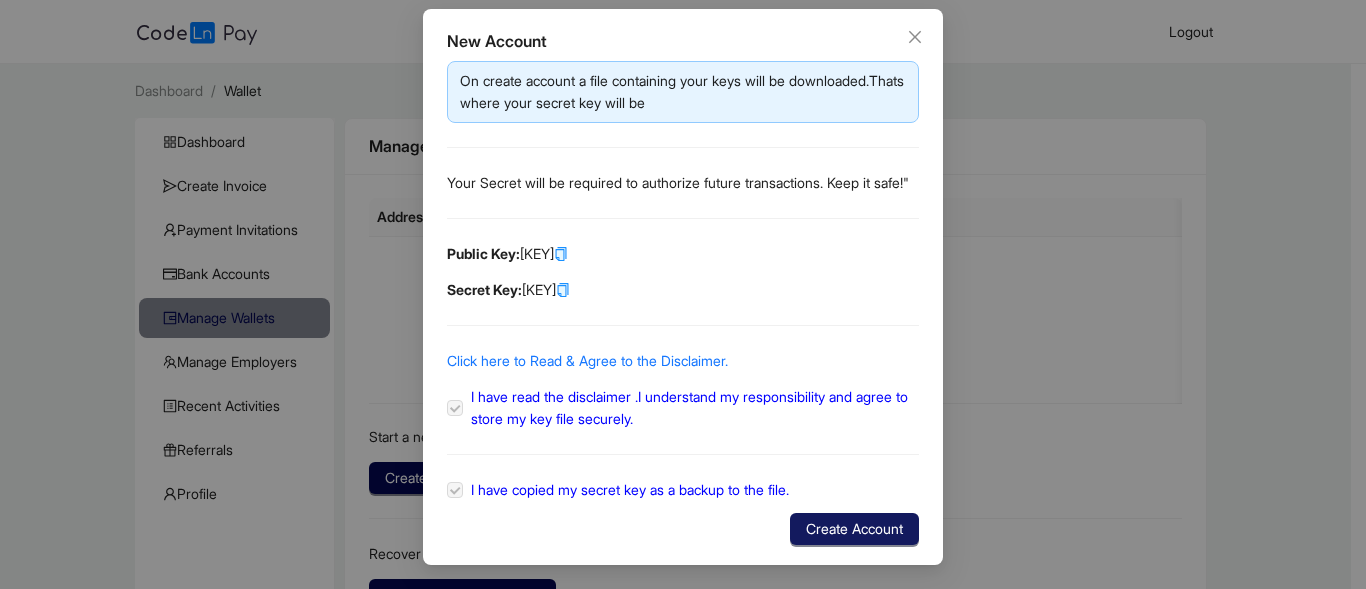 click on "Create Account" 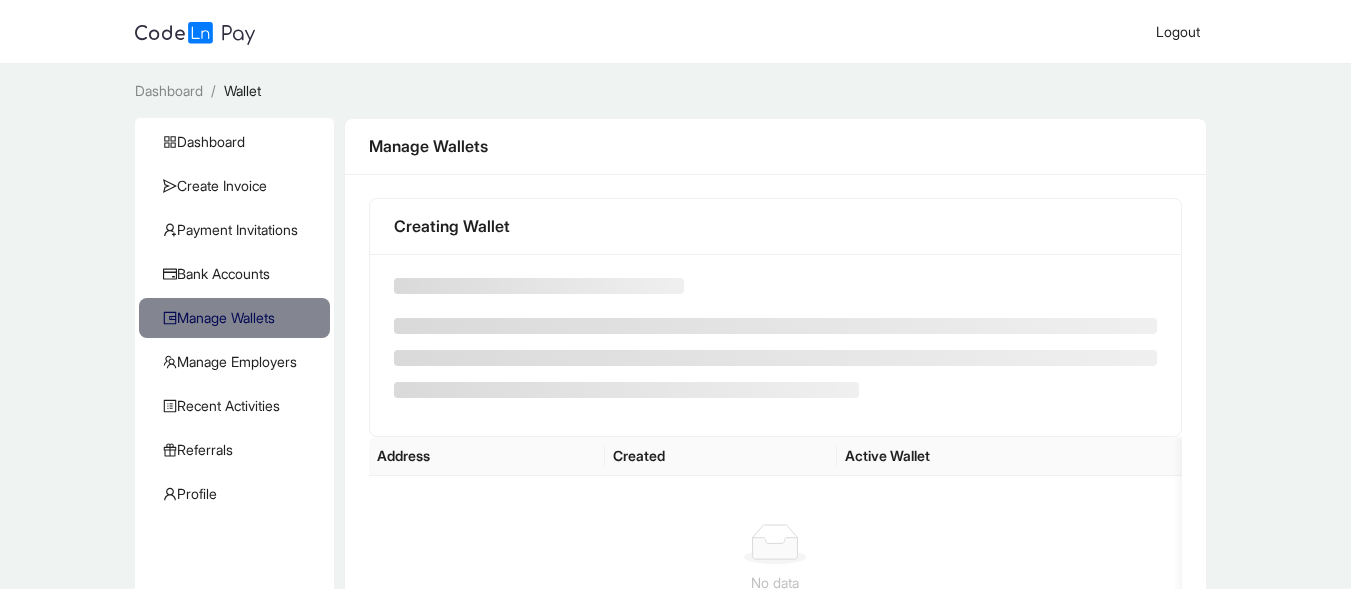 scroll, scrollTop: 13, scrollLeft: 0, axis: vertical 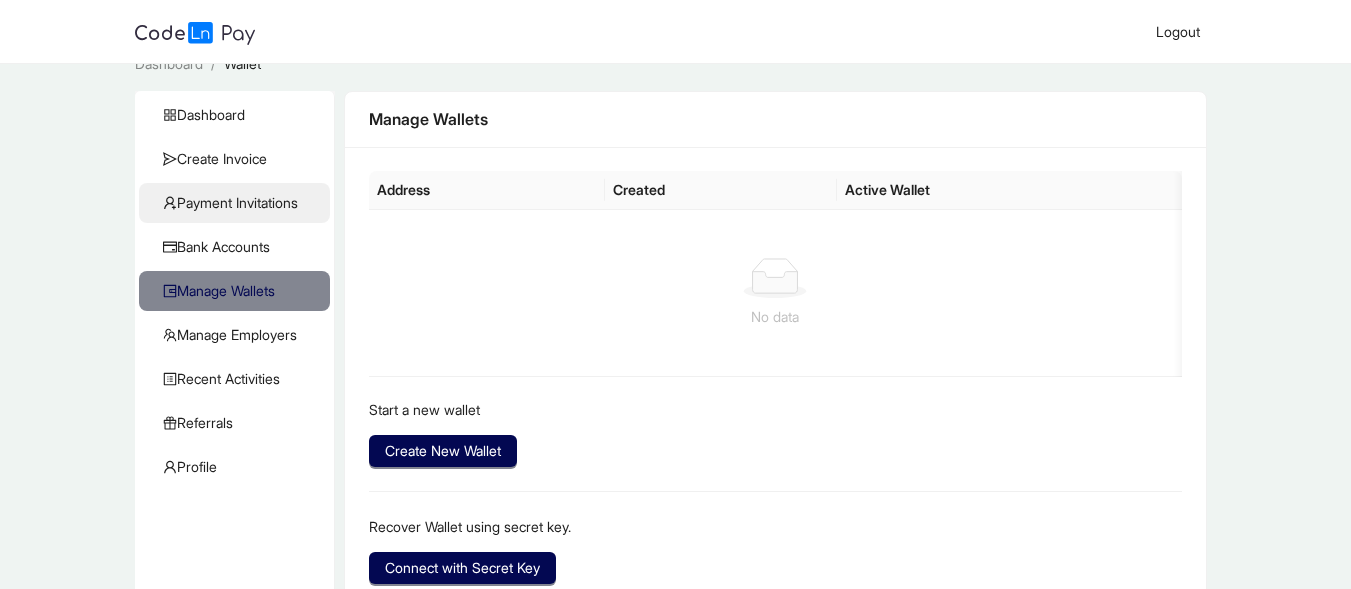 click on "Payment Invitations" 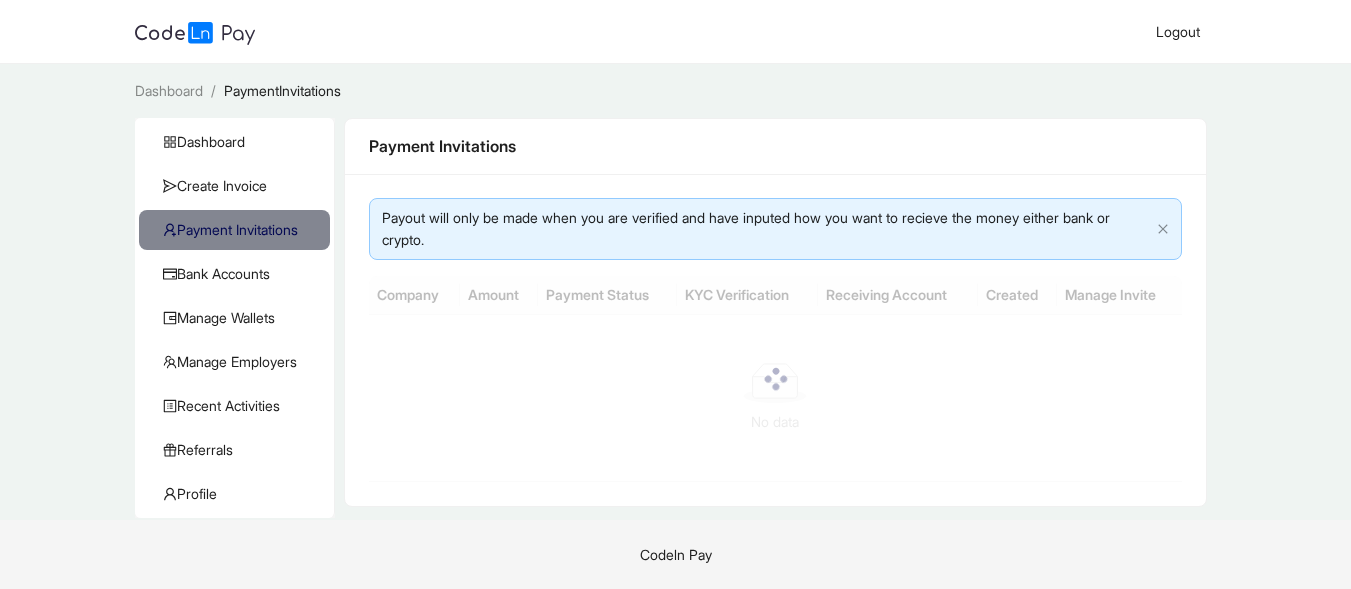 scroll, scrollTop: 0, scrollLeft: 0, axis: both 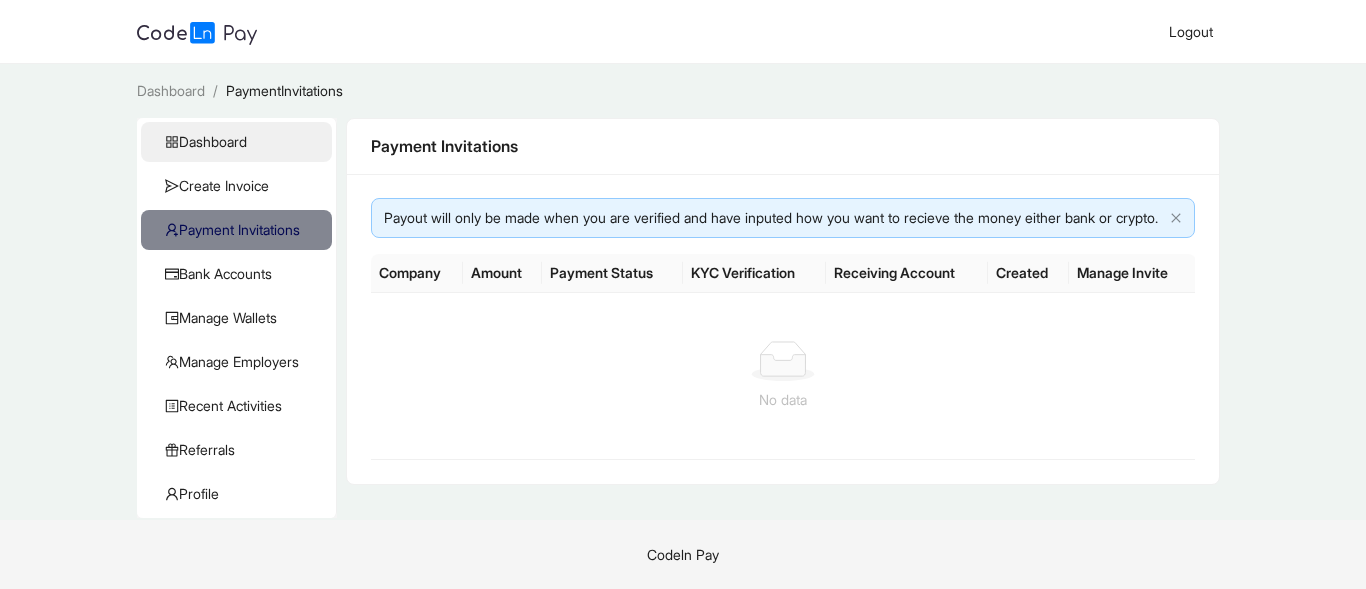 click on "Dashboard" 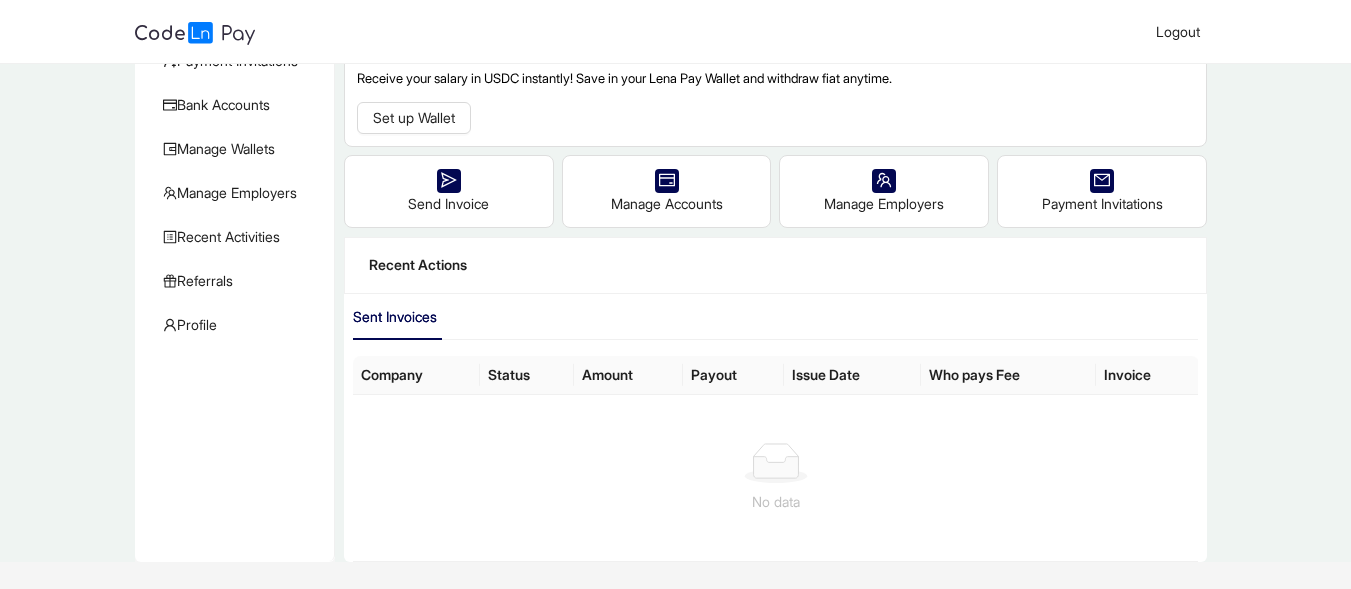 scroll, scrollTop: 0, scrollLeft: 0, axis: both 